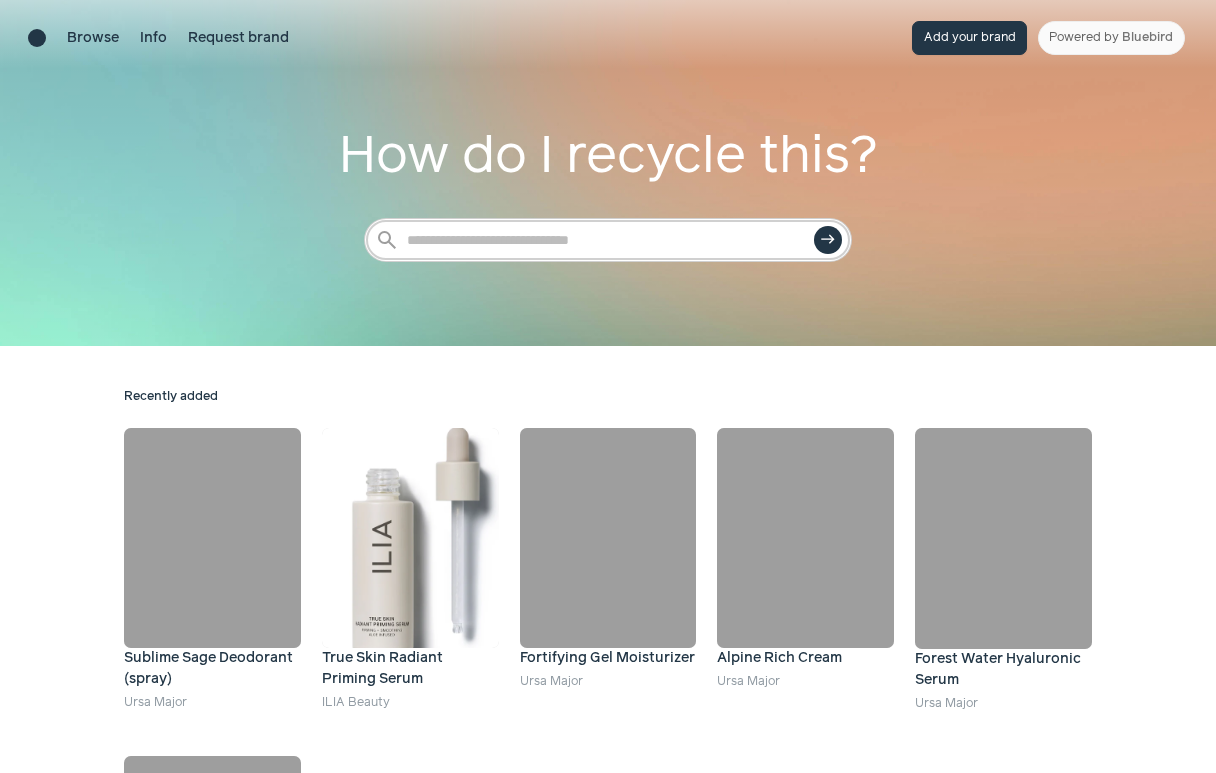 scroll, scrollTop: 0, scrollLeft: 0, axis: both 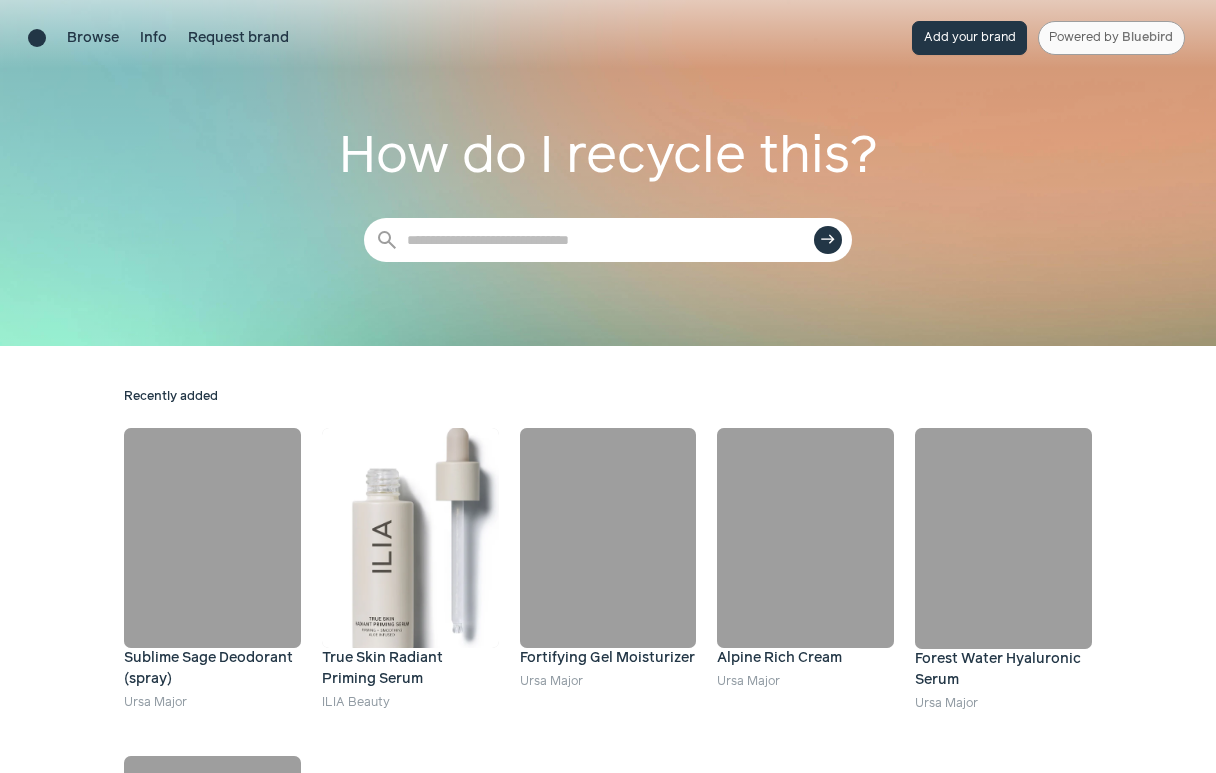 click on "Powered   by   Bluebird" at bounding box center (1111, 38) 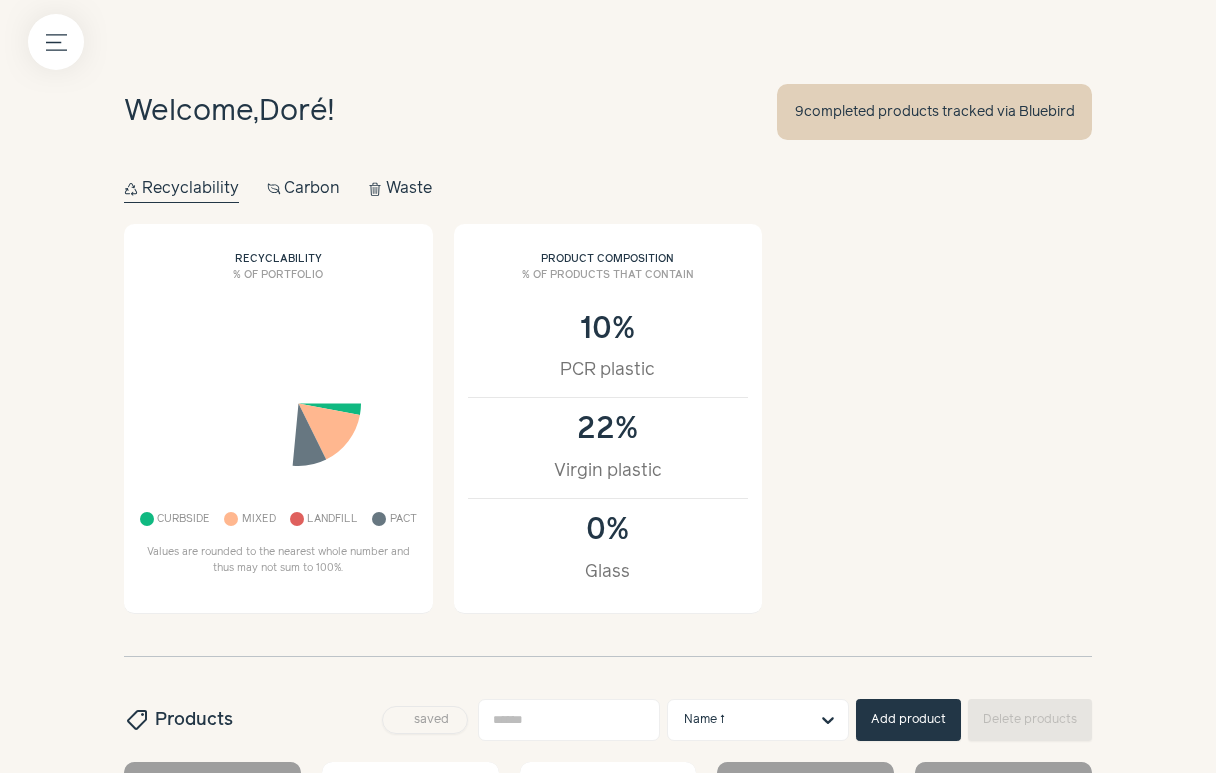 scroll, scrollTop: 0, scrollLeft: 0, axis: both 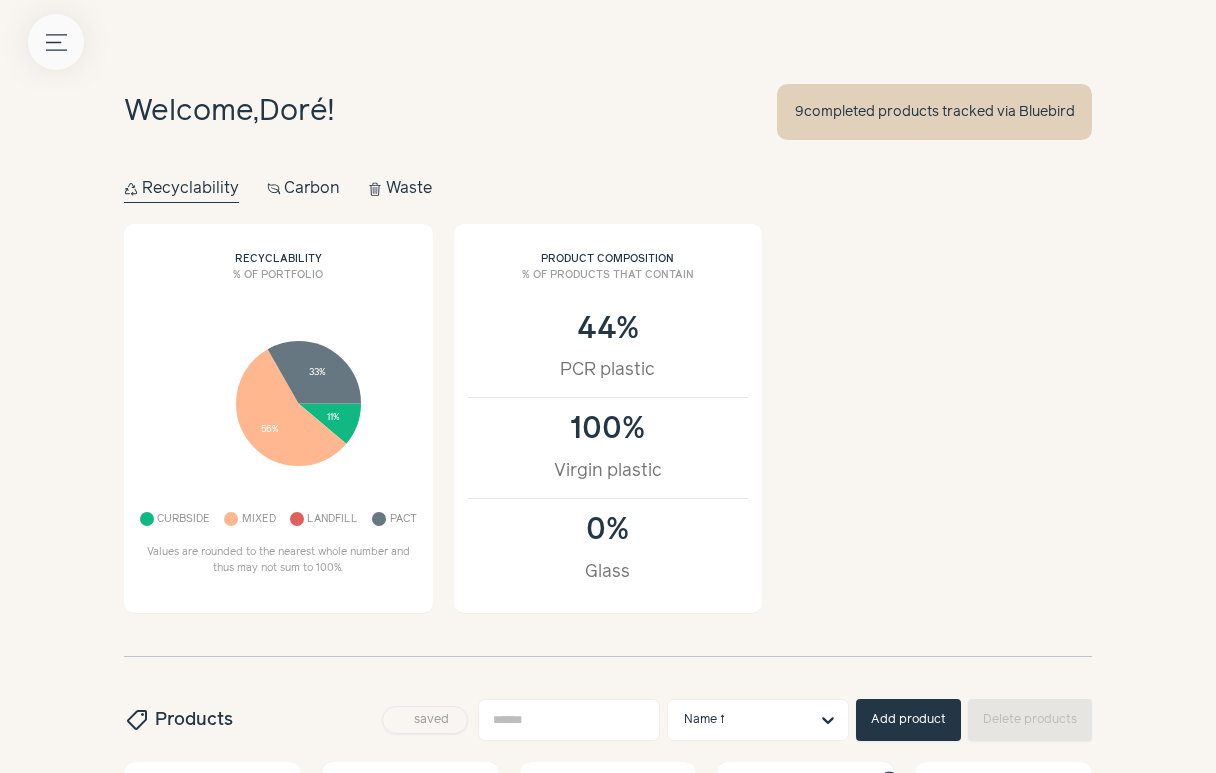 click on "Menu button" 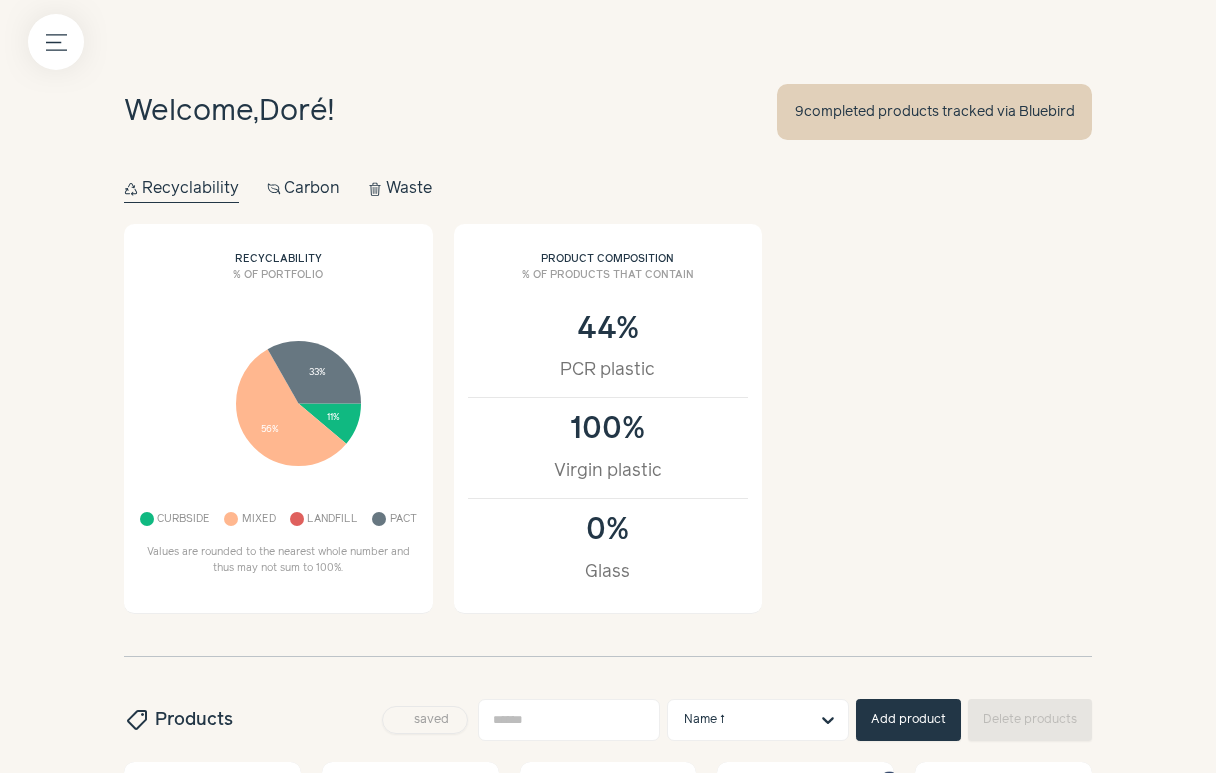 click at bounding box center [-31, 734] 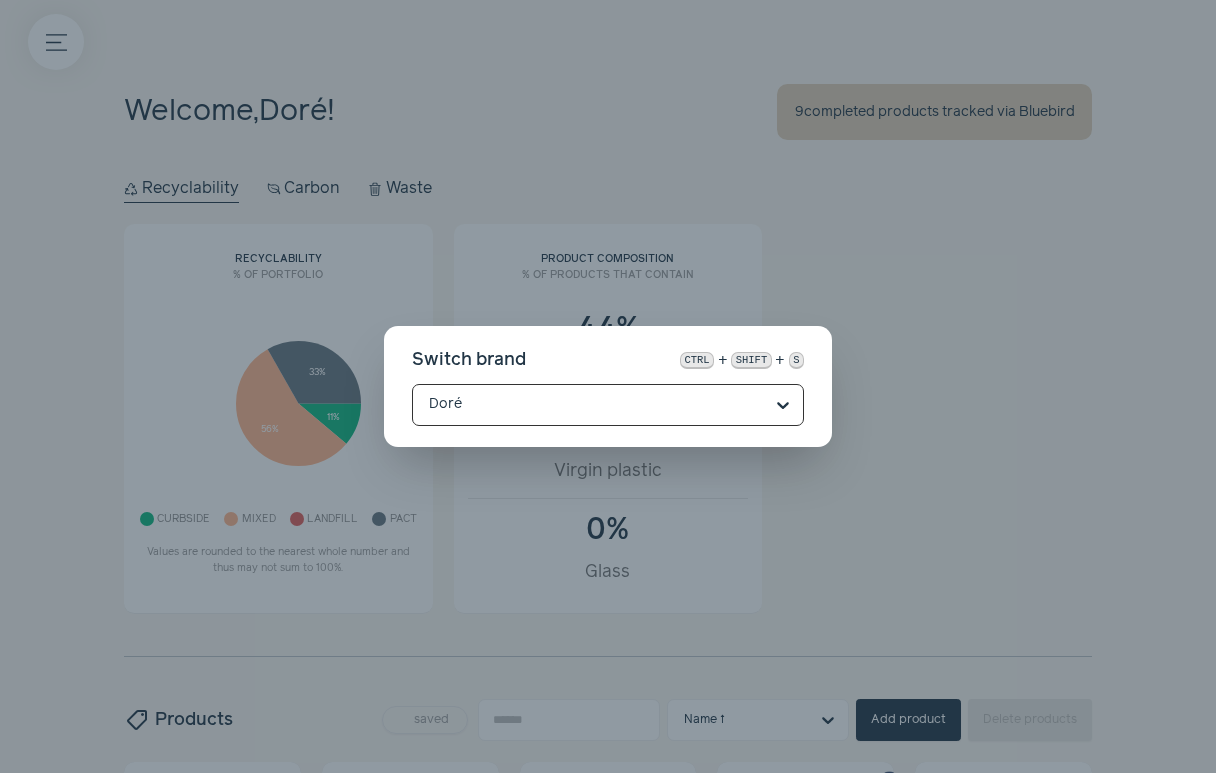 type on "*" 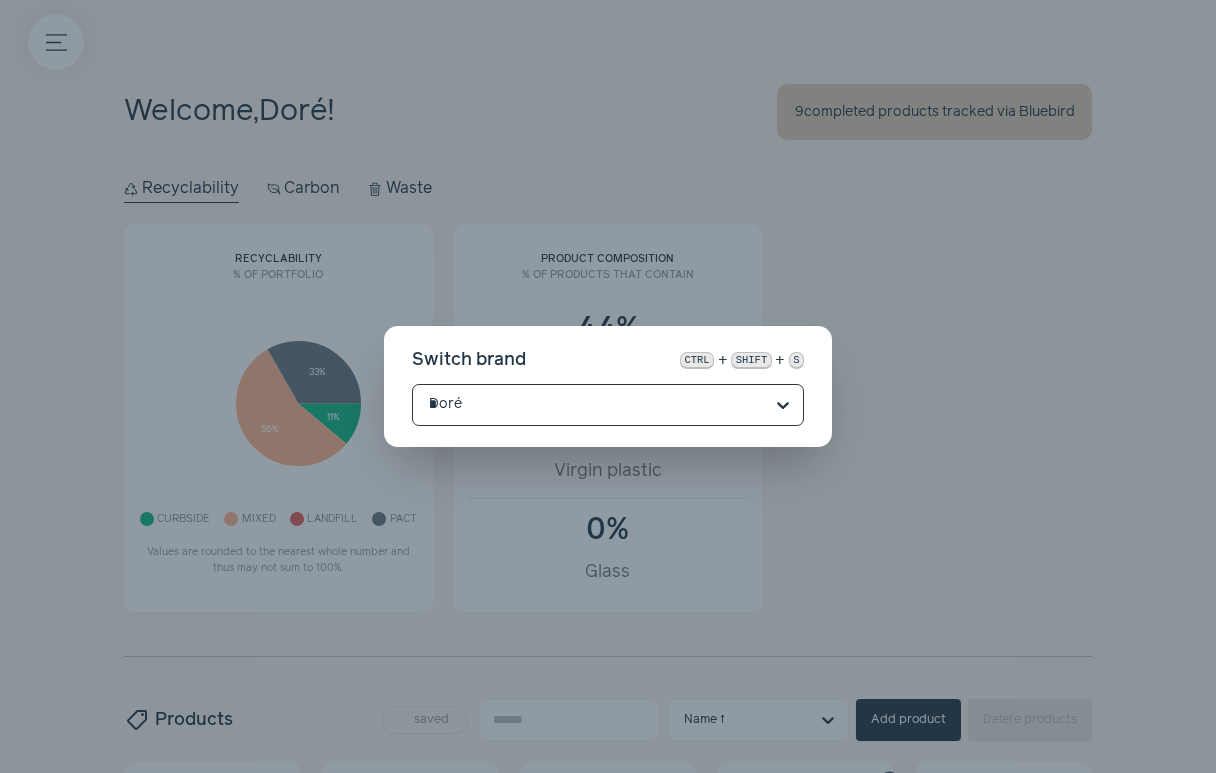 scroll, scrollTop: 0, scrollLeft: 0, axis: both 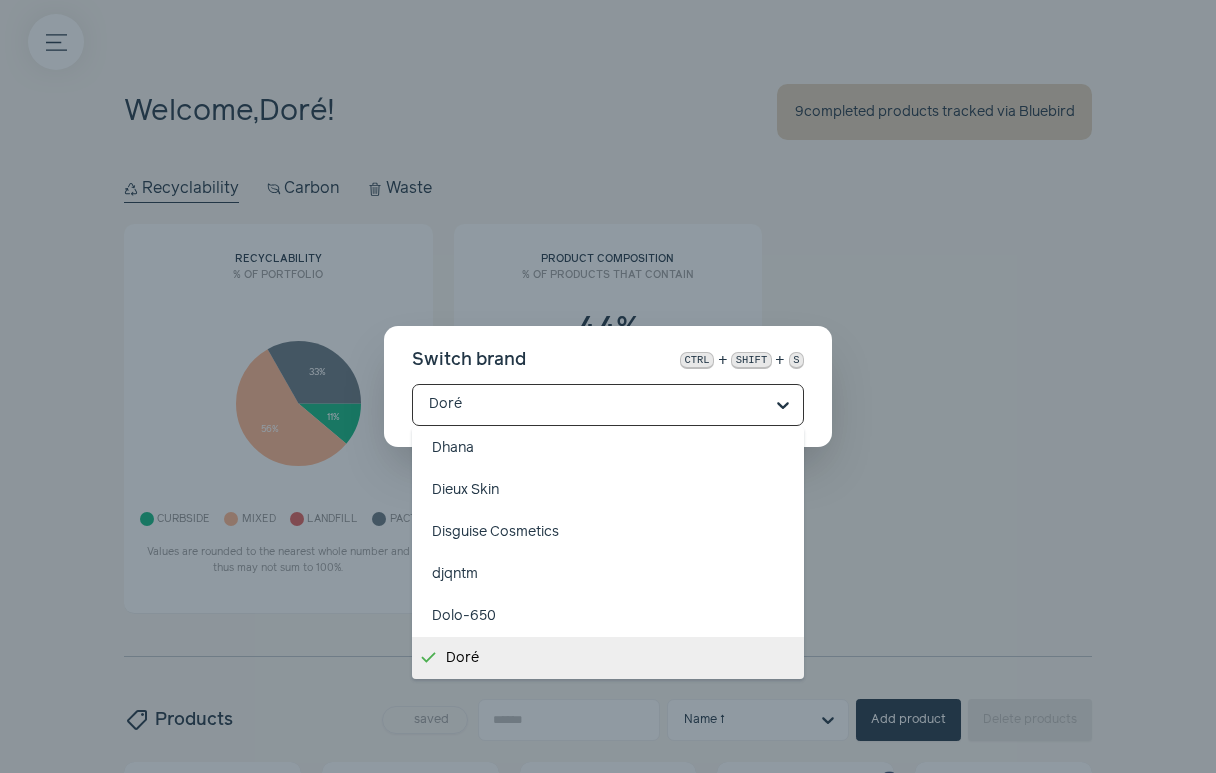 type on "*" 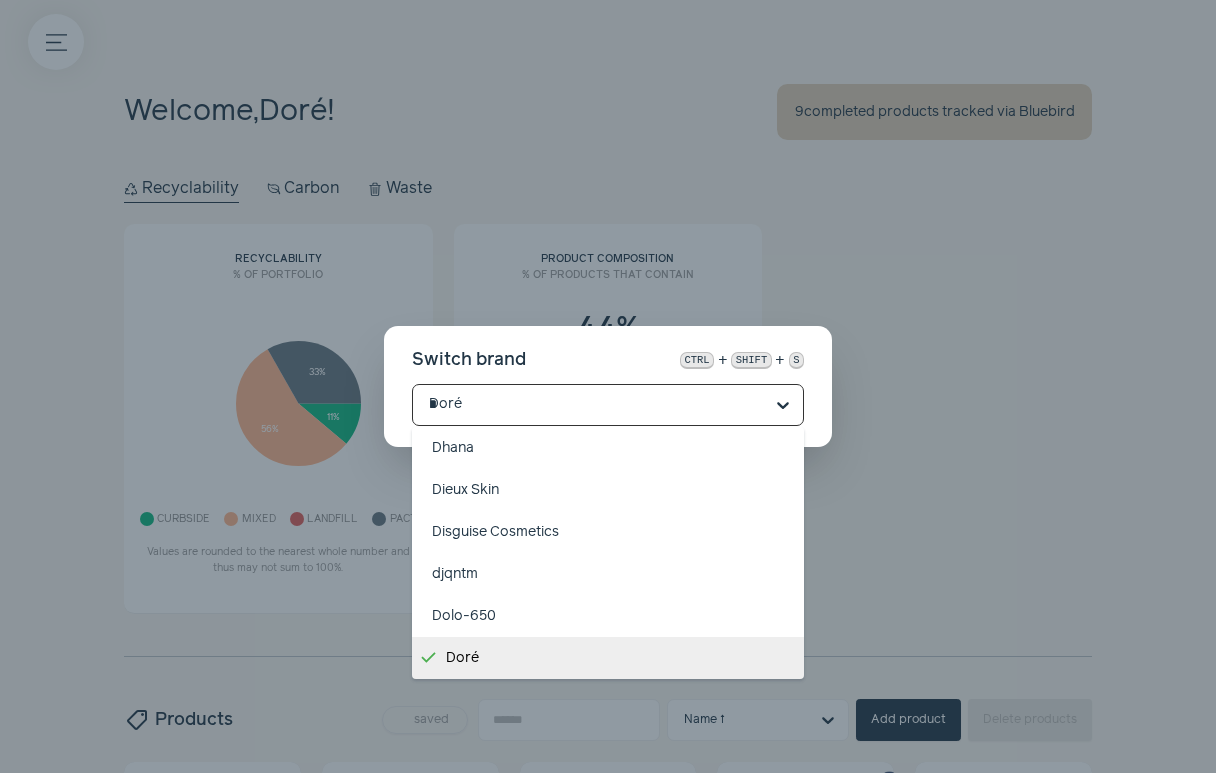 scroll, scrollTop: 0, scrollLeft: 0, axis: both 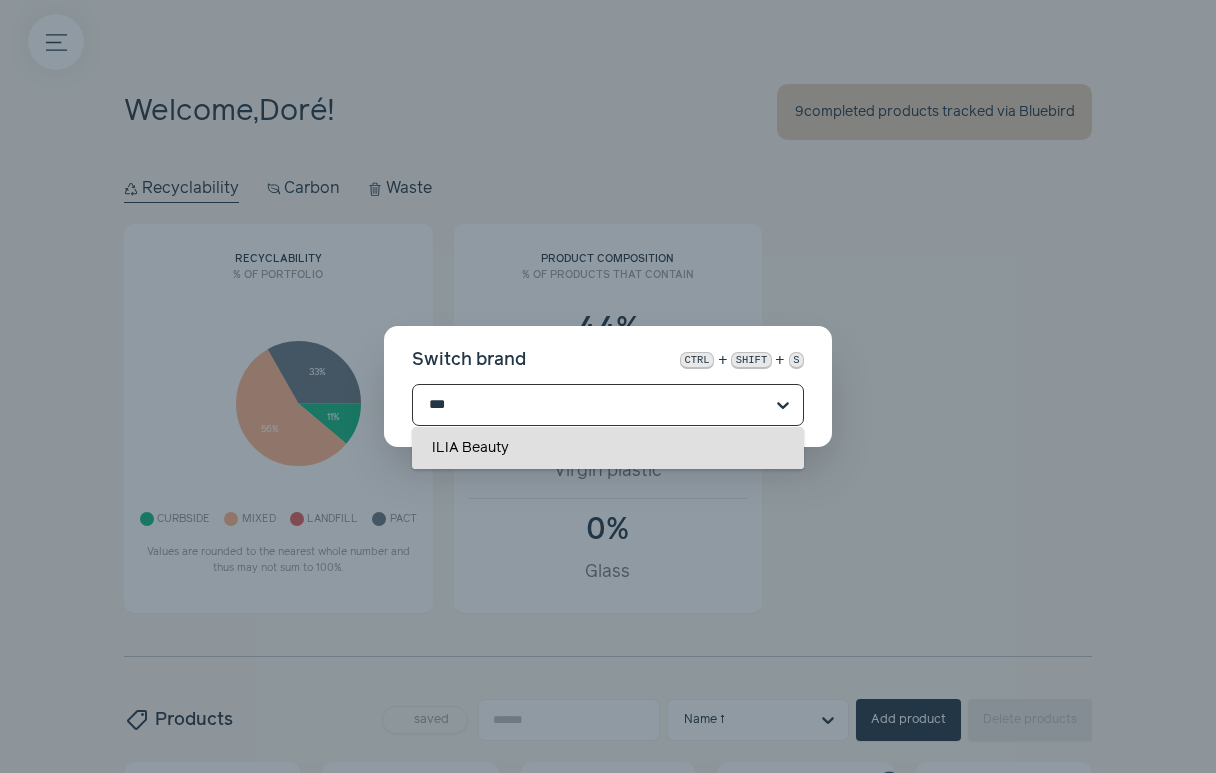 type on "****" 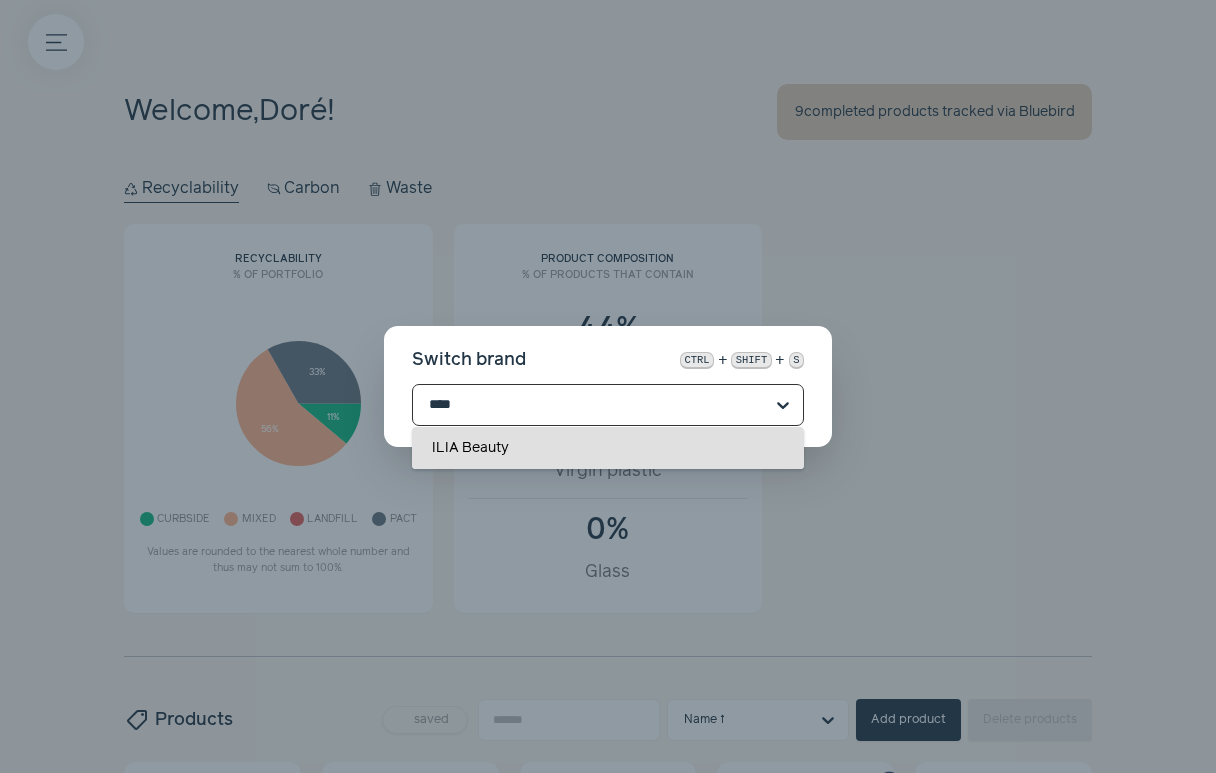 click on "ILIA Beauty" at bounding box center [608, 448] 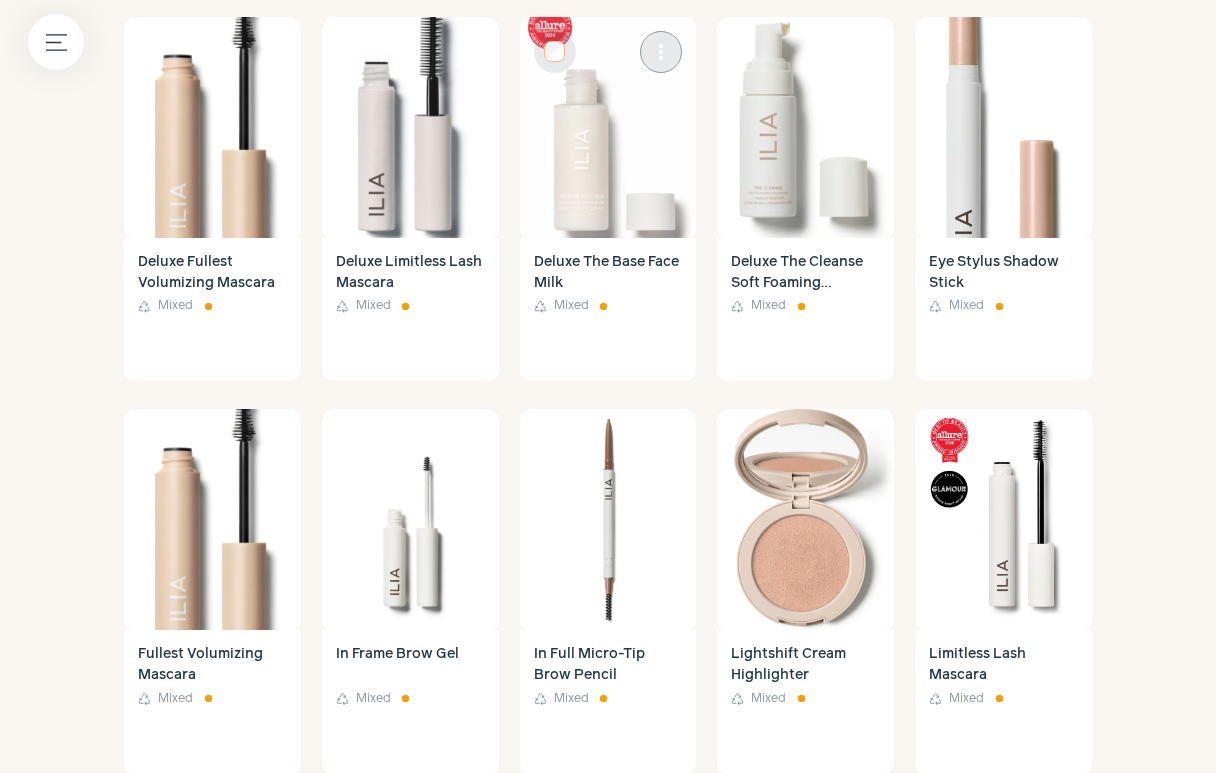 scroll, scrollTop: 2585, scrollLeft: 0, axis: vertical 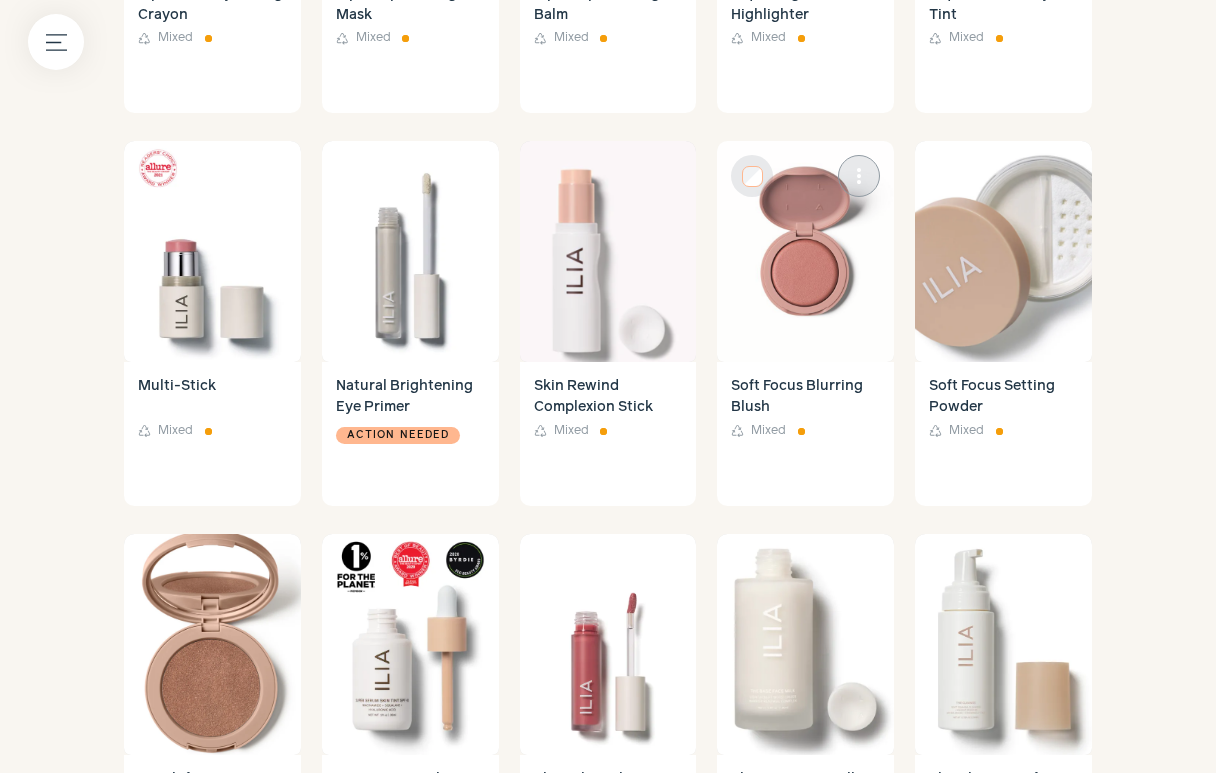 click at bounding box center (805, 251) 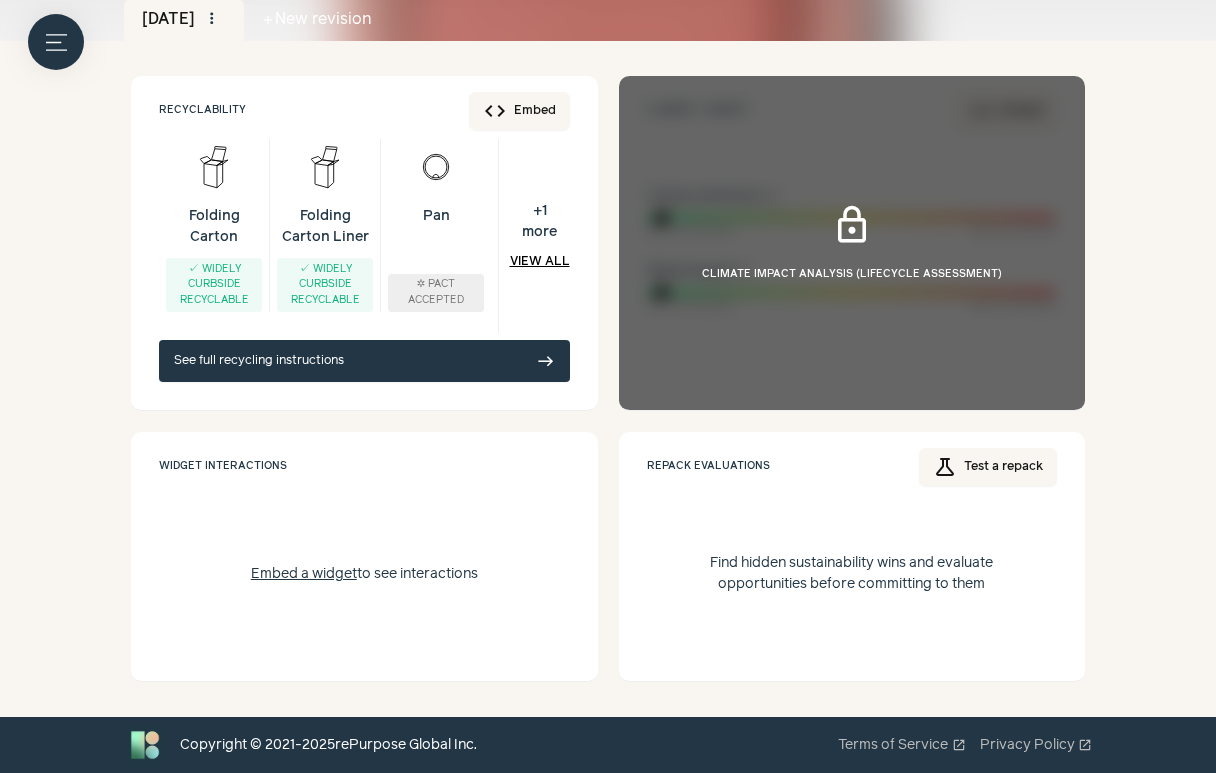 scroll, scrollTop: 0, scrollLeft: 0, axis: both 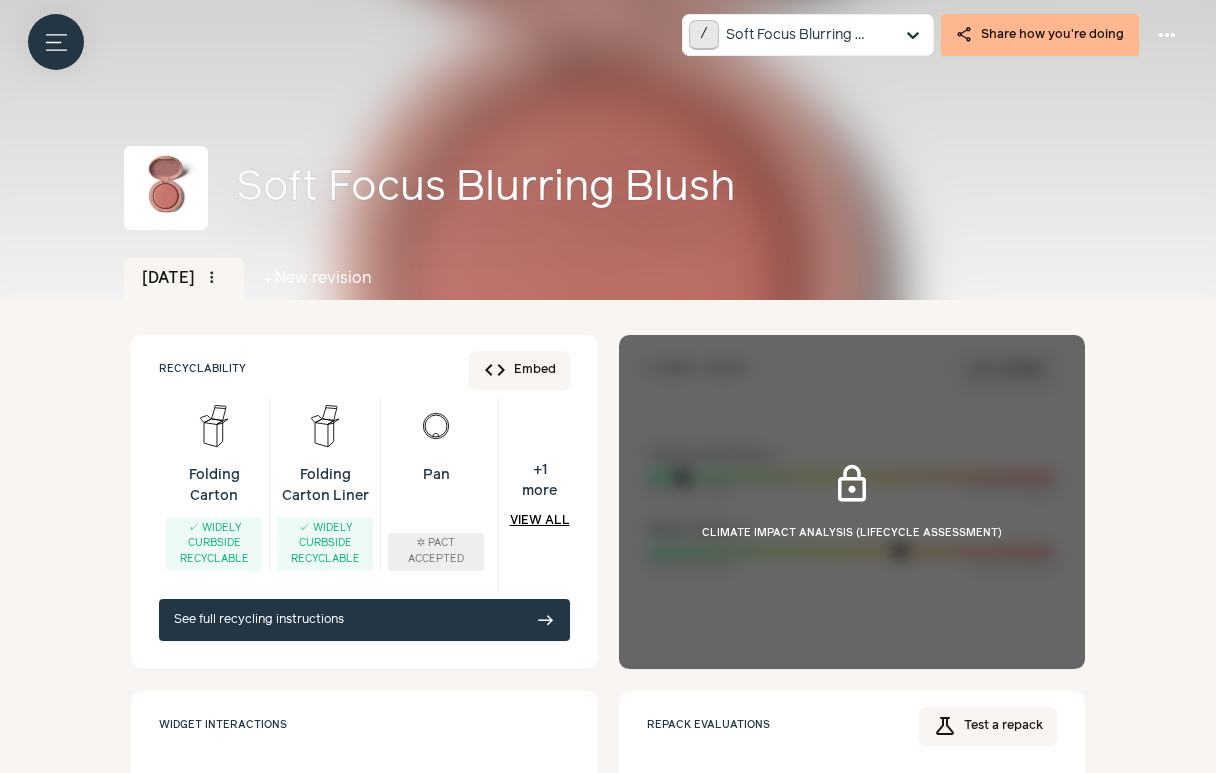 click on "See full recycling instructions   east" at bounding box center (364, 620) 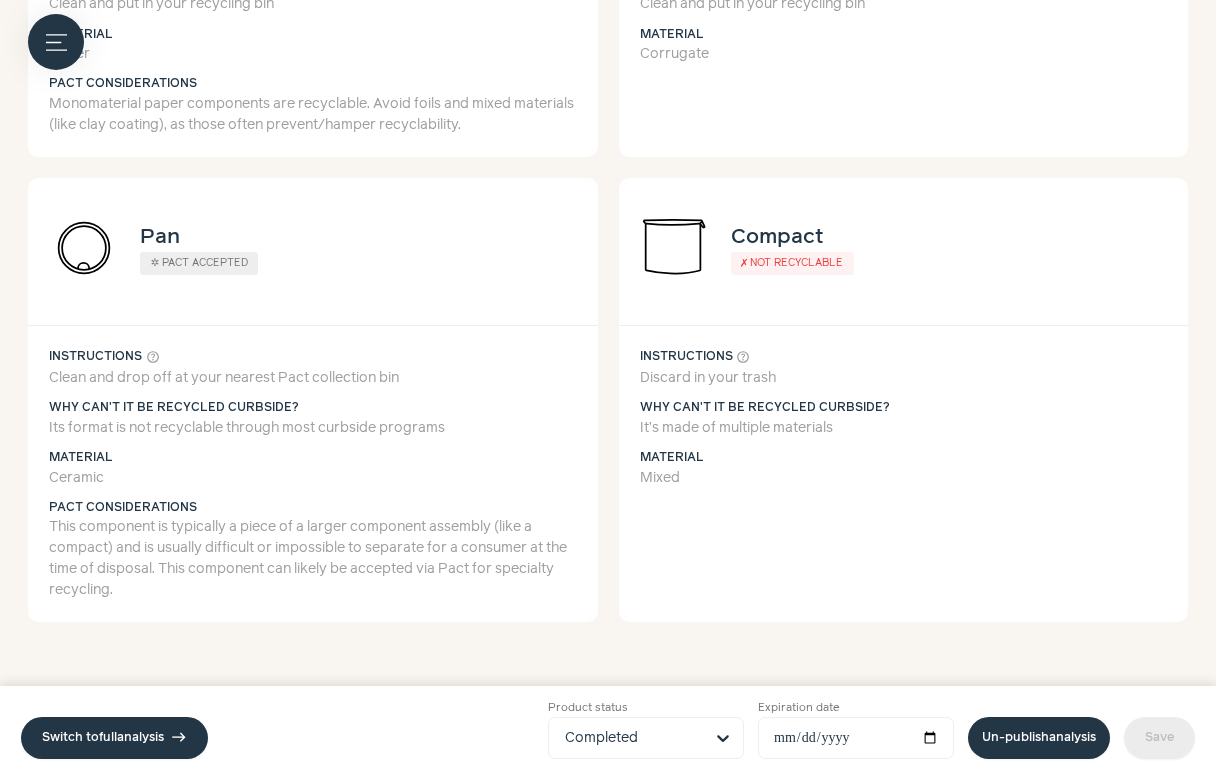 scroll, scrollTop: 610, scrollLeft: 0, axis: vertical 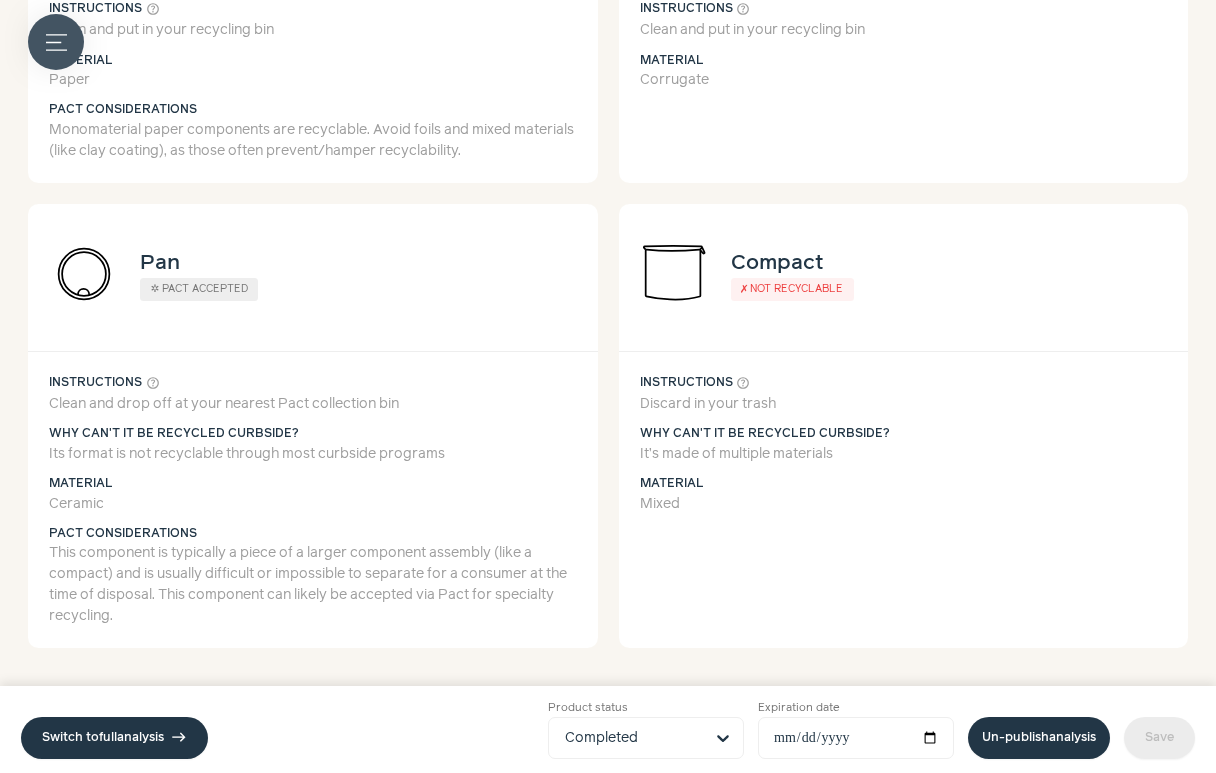 click on "Menu button" at bounding box center (56, 42) 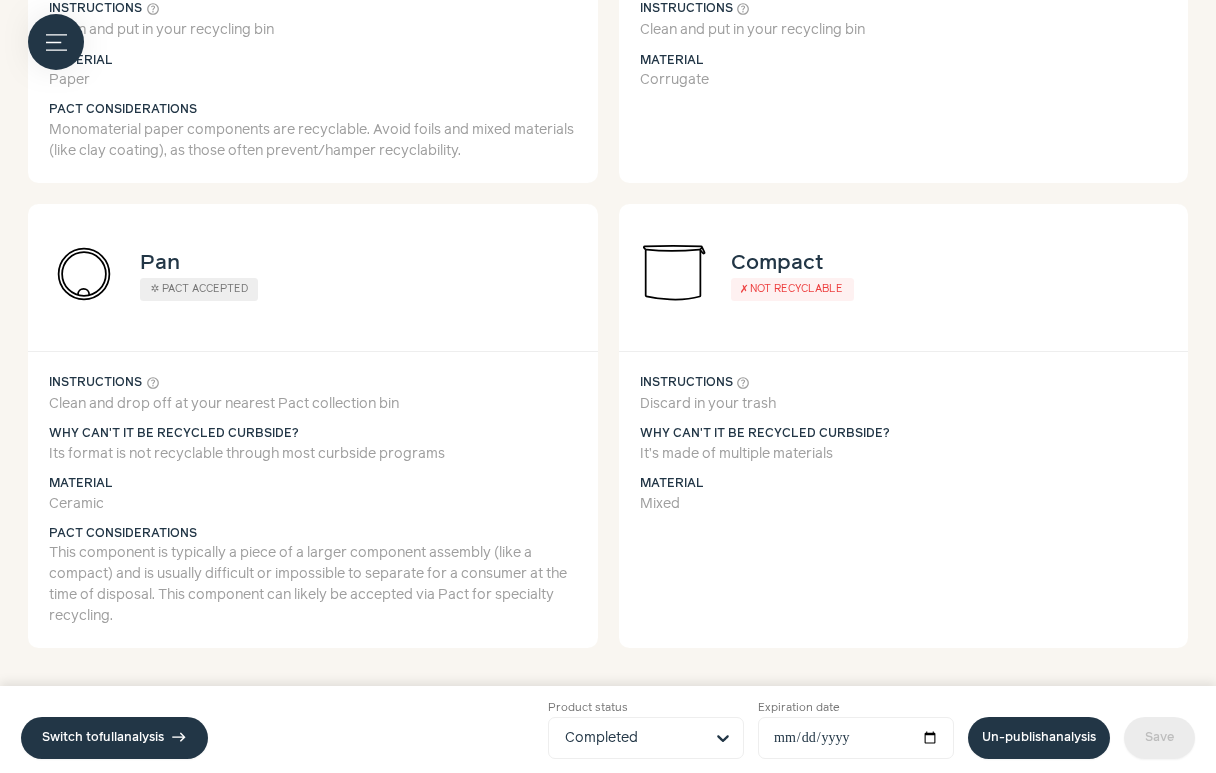click on "settings   Company" at bounding box center [-173, 499] 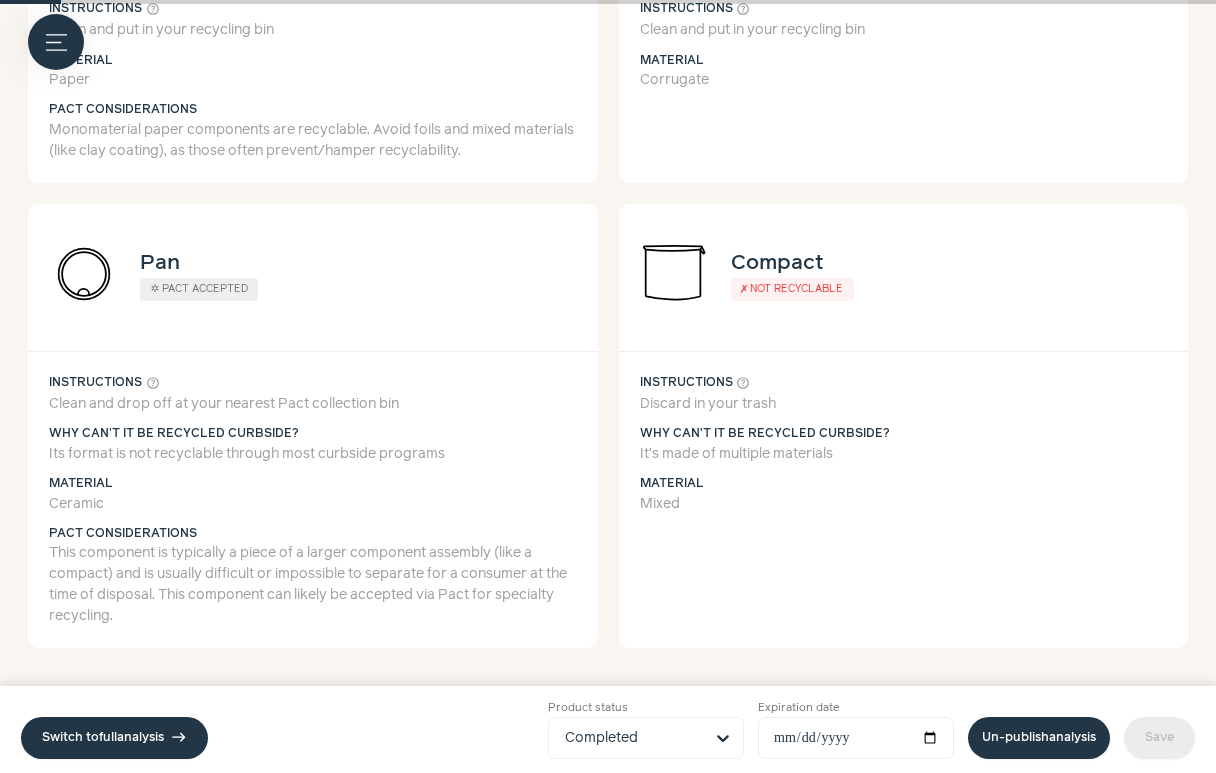 scroll, scrollTop: 0, scrollLeft: 0, axis: both 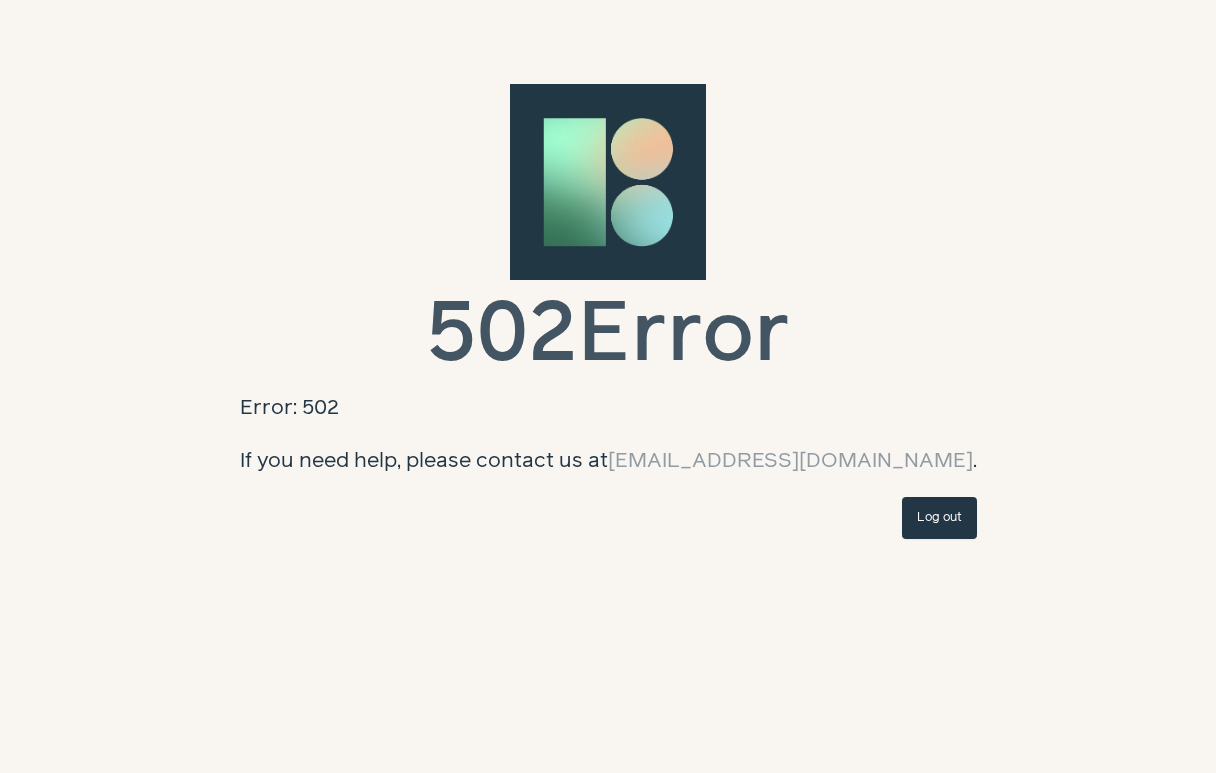 click on "Log out" at bounding box center (939, 518) 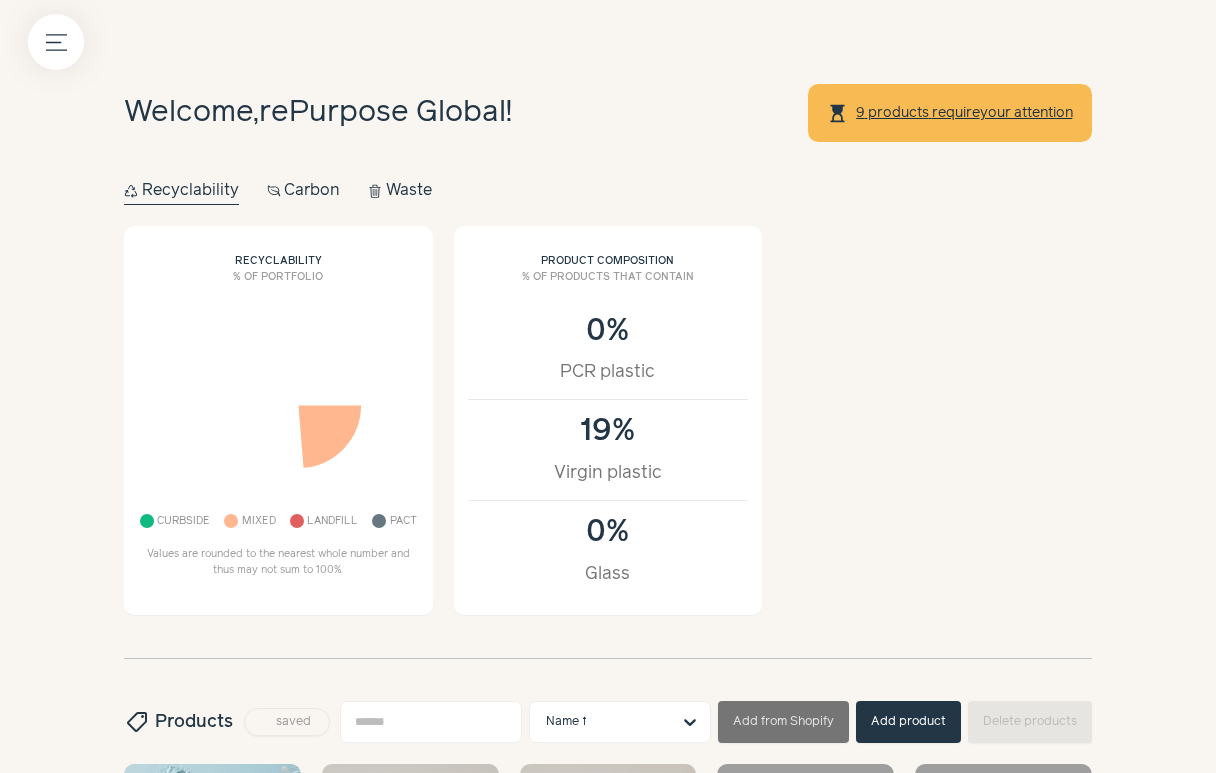 scroll, scrollTop: 0, scrollLeft: 0, axis: both 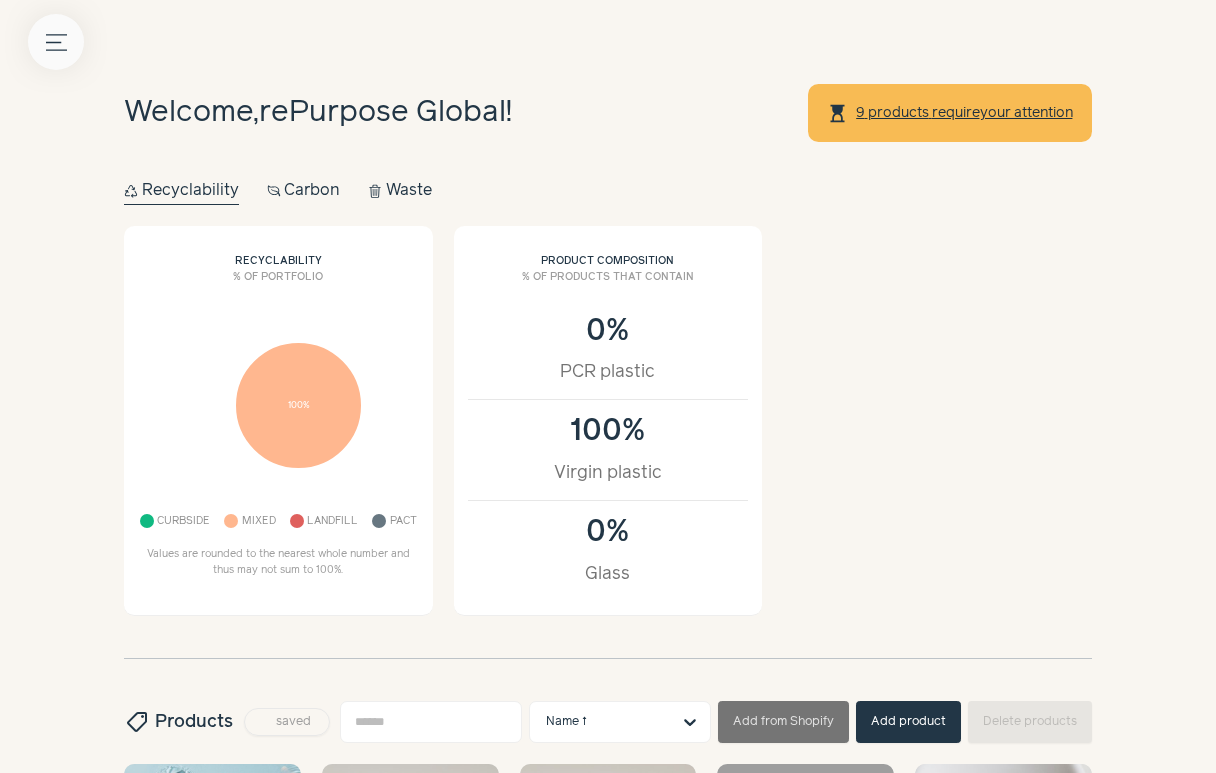 click on "Menu button" 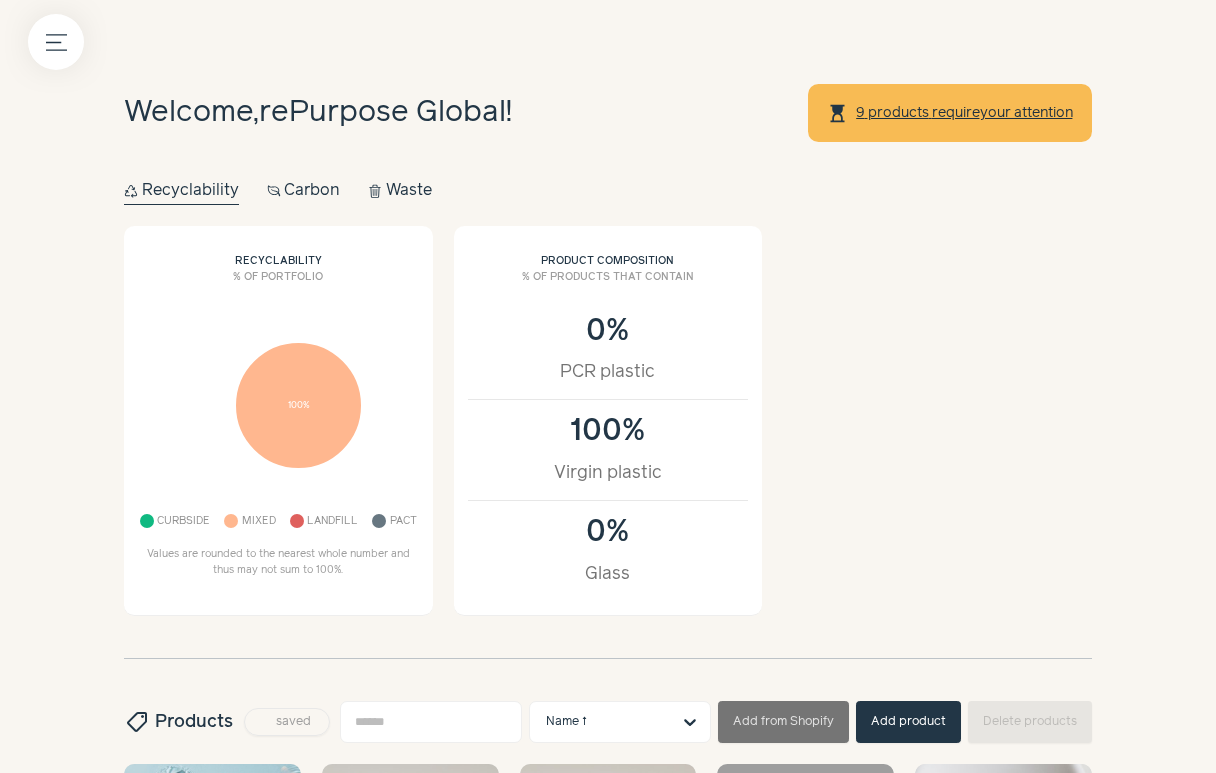 click at bounding box center (-31, 734) 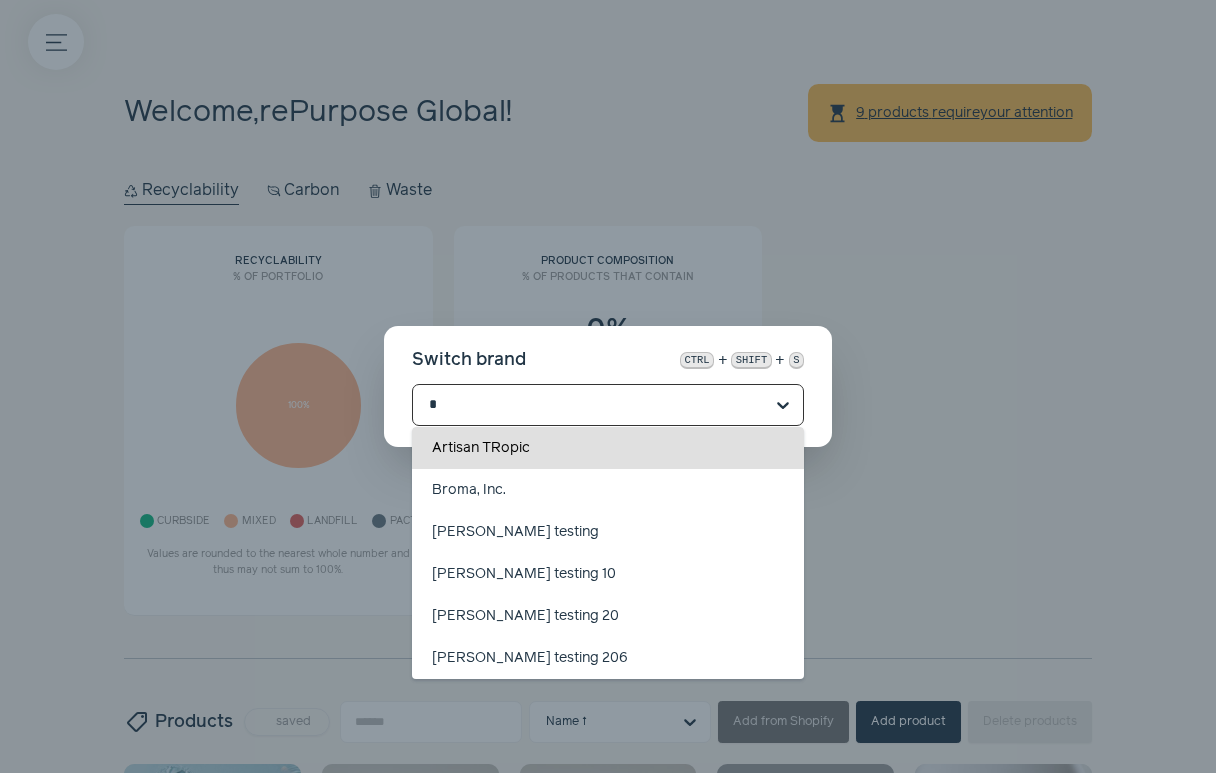 scroll, scrollTop: 0, scrollLeft: 0, axis: both 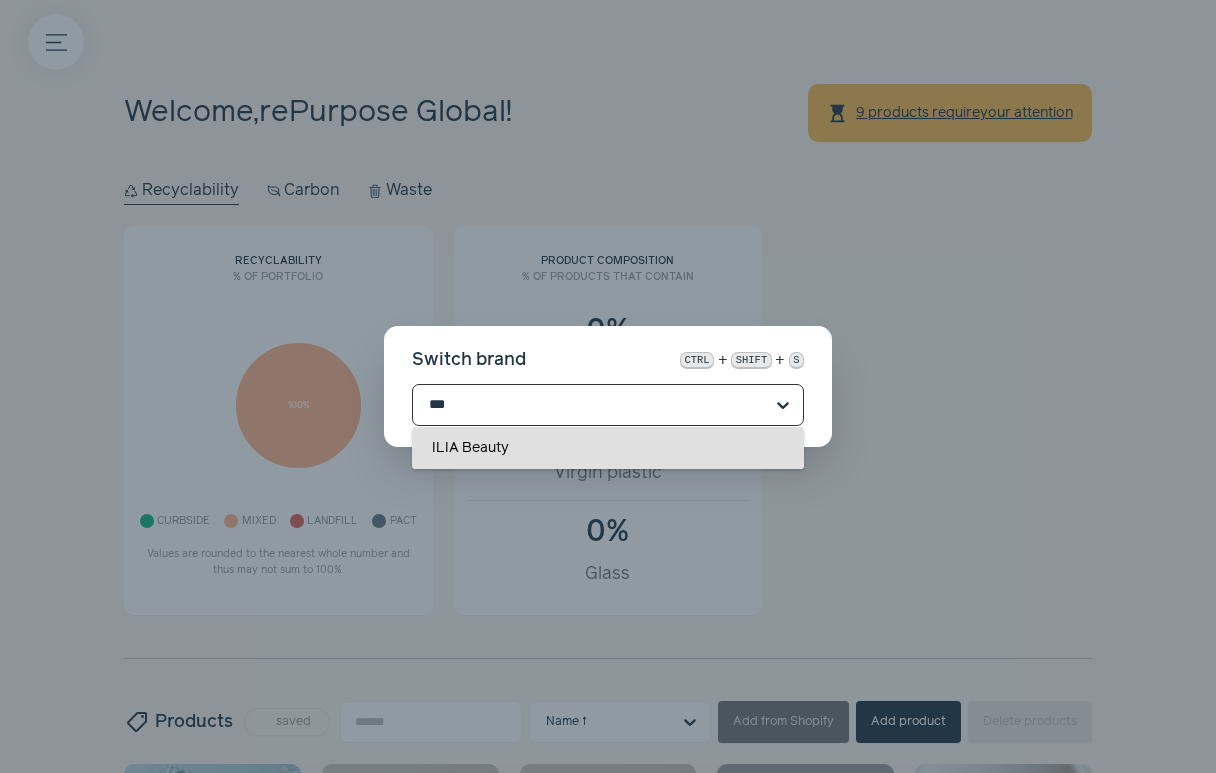 type on "****" 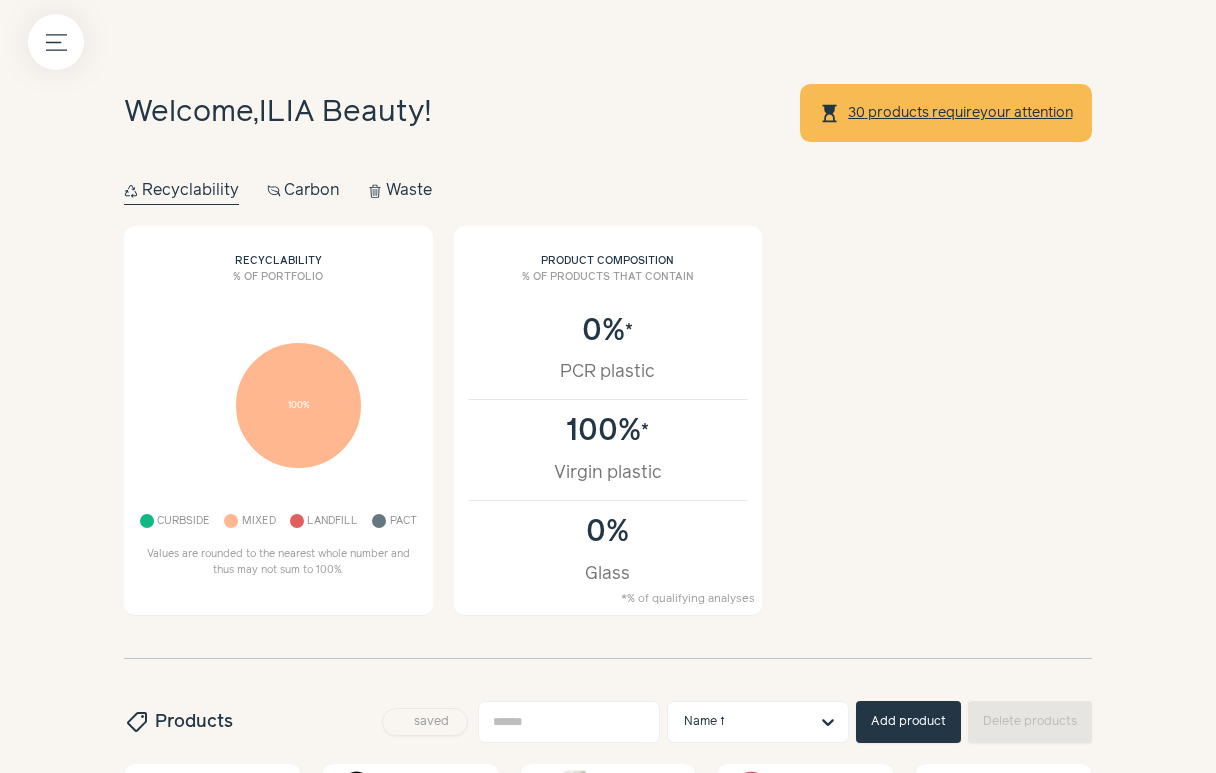 scroll, scrollTop: 31, scrollLeft: 0, axis: vertical 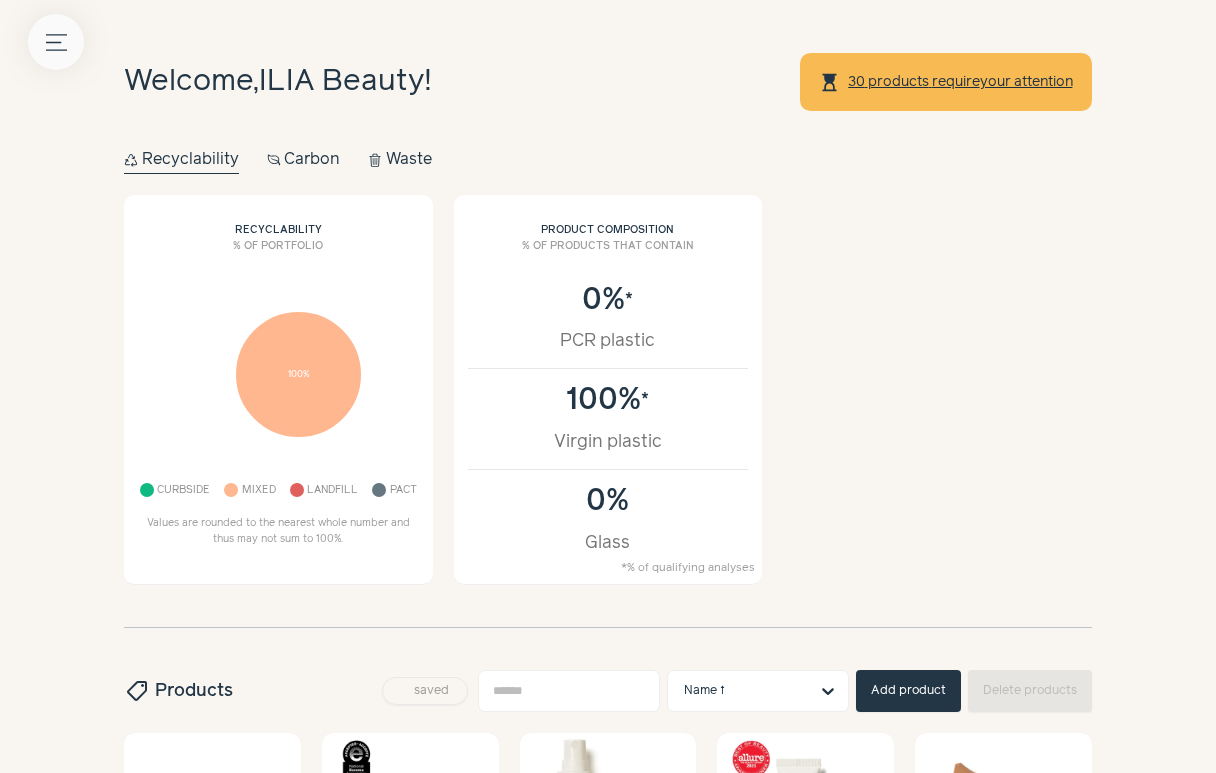 click on "Menu button" at bounding box center [56, 42] 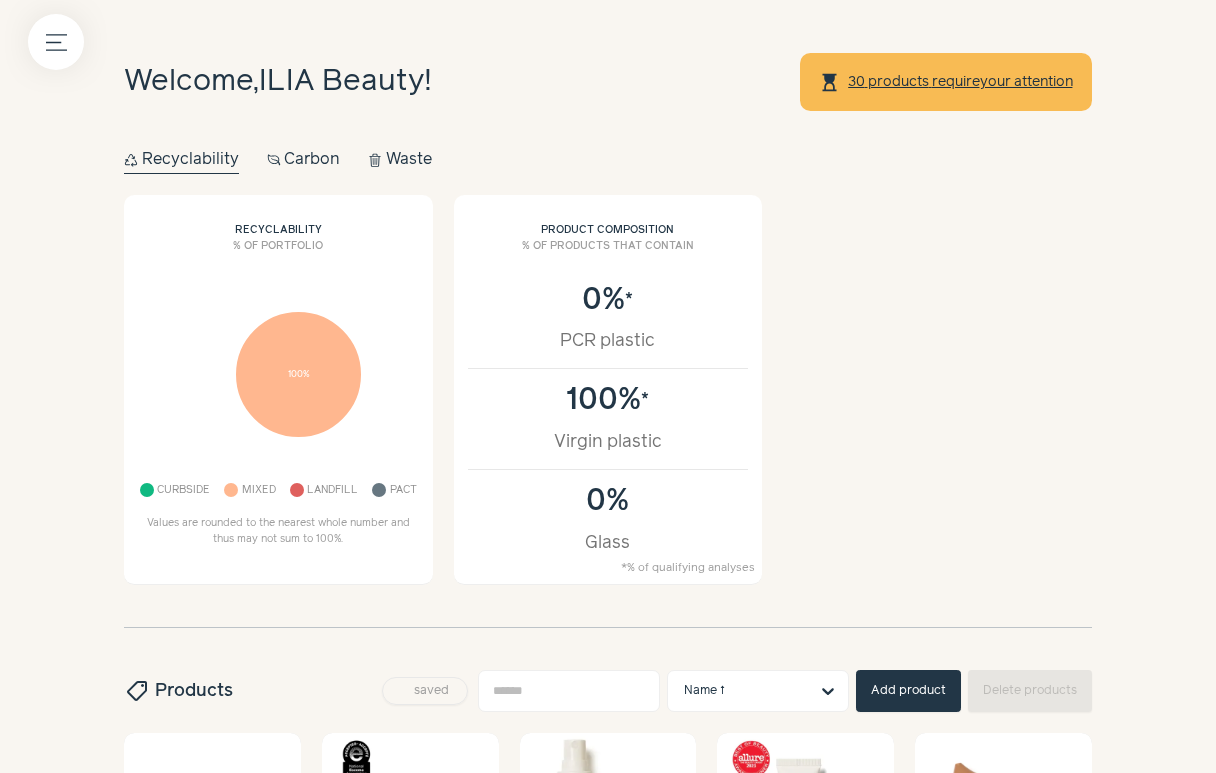 click on "Admin" at bounding box center [-169, 50] 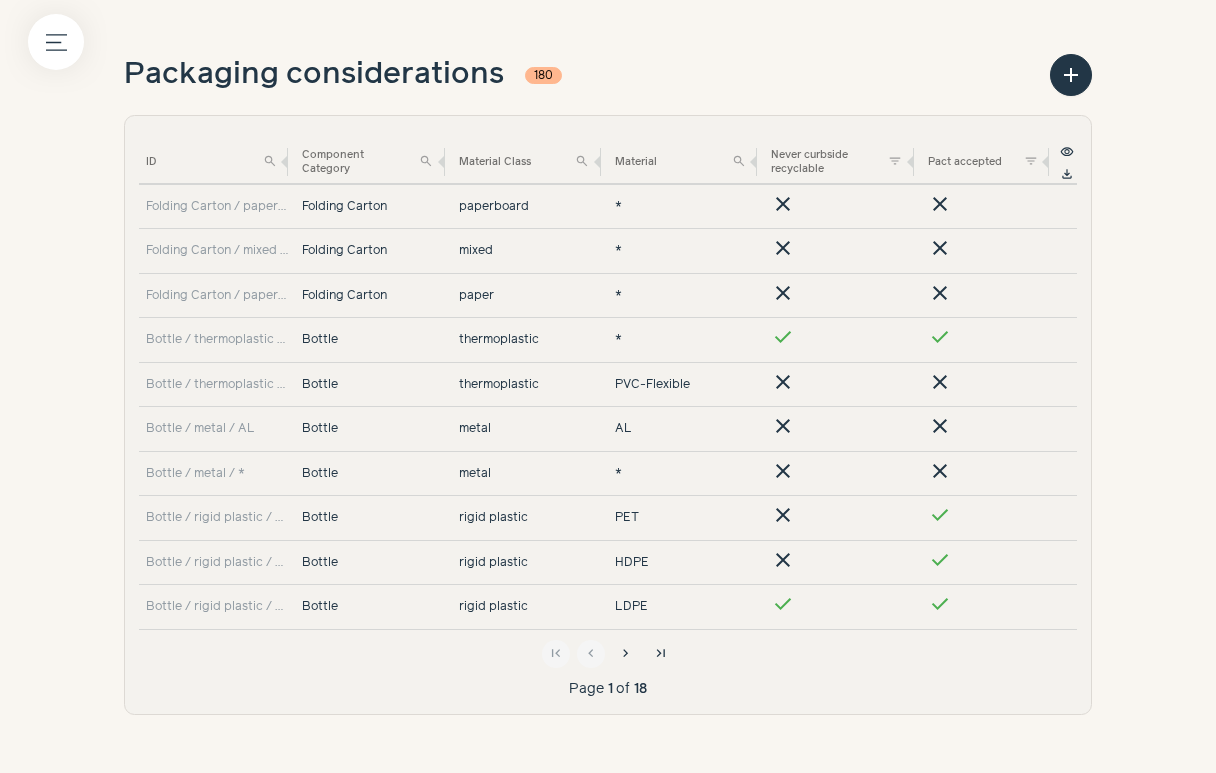 scroll, scrollTop: 0, scrollLeft: 0, axis: both 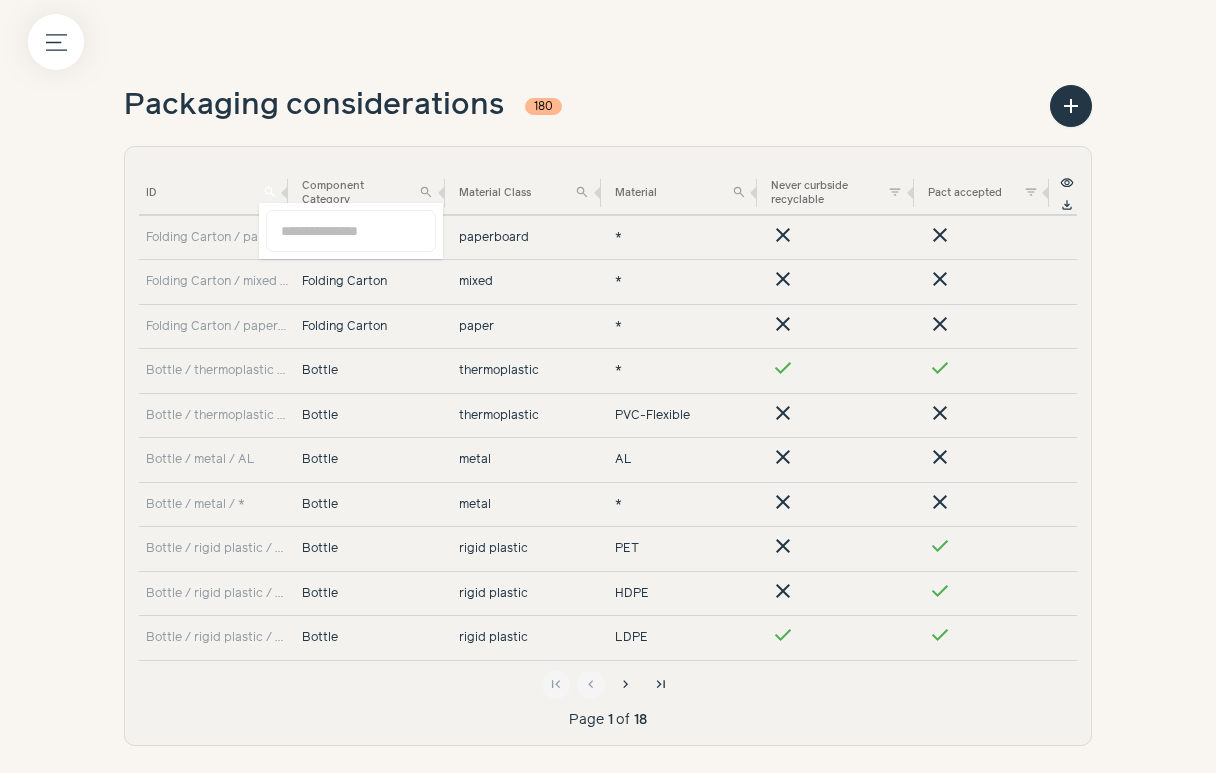 click on "search" at bounding box center (270, 192) 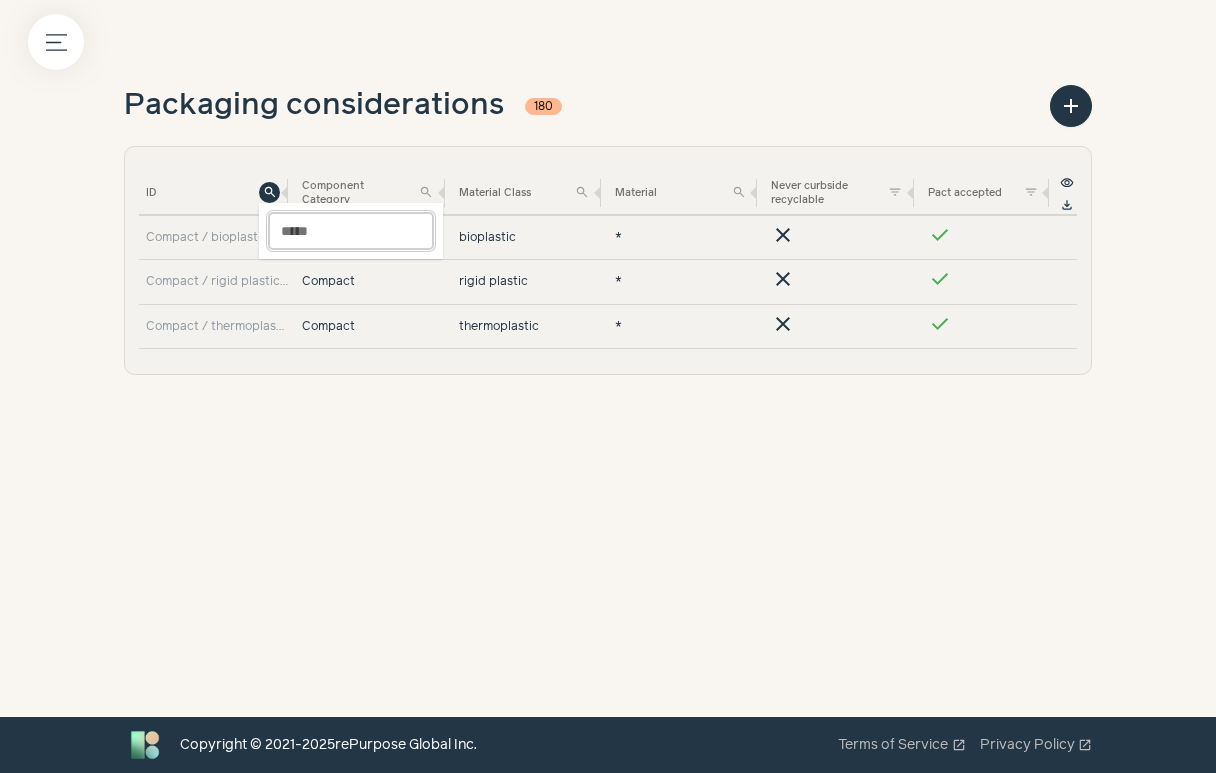 type on "*****" 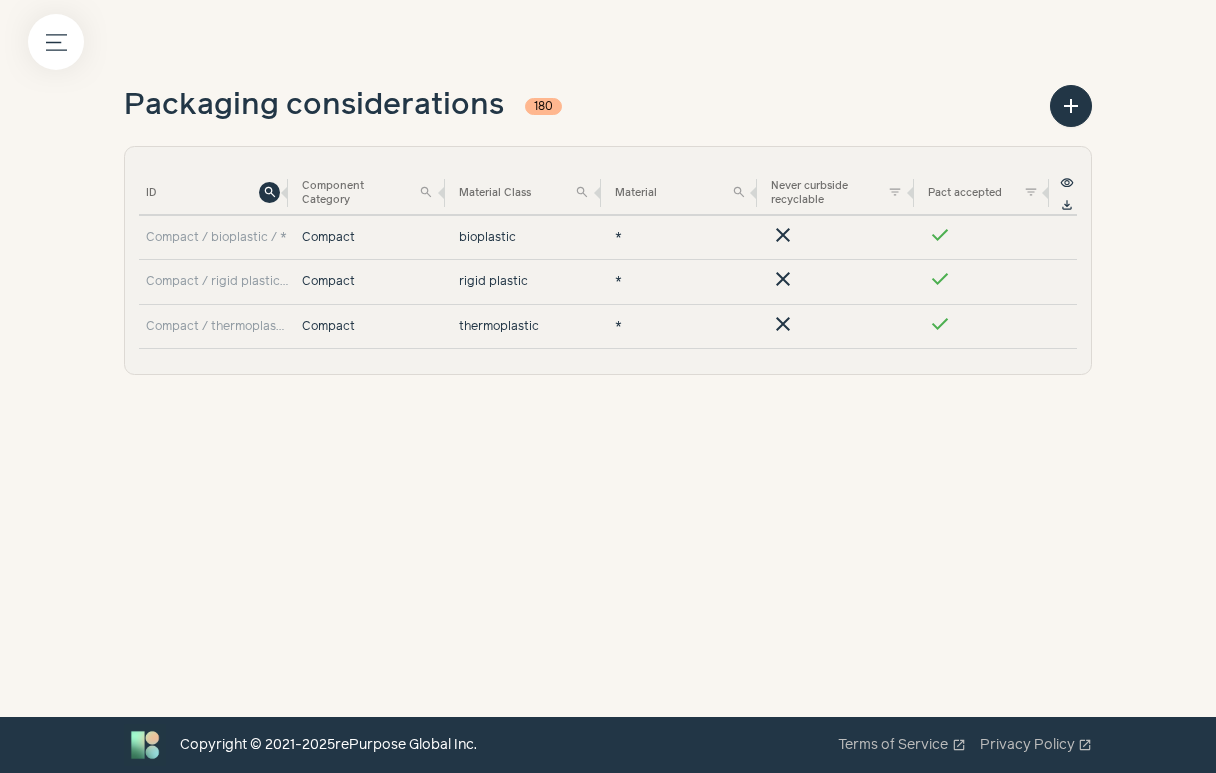 click on "Packaging considerations   180       add       ID       search       *****     Component Category       search           Material Class       search           Material       search           Never curbside recyclable       filter_list       Toggle all
✔️     ❌       Pact accepted       filter_list       Toggle all
✔️     ❌           visibility         ID     Component Category     Material Class     Material     Never curbside recyclable     Pact accepted         file_download     Compact / bioplastic / *   Compact bioplastic * clear check   Compact / rigid plastic / *   Compact rigid plastic * clear check   Compact / thermoplastic / *   Compact thermoplastic * clear check" 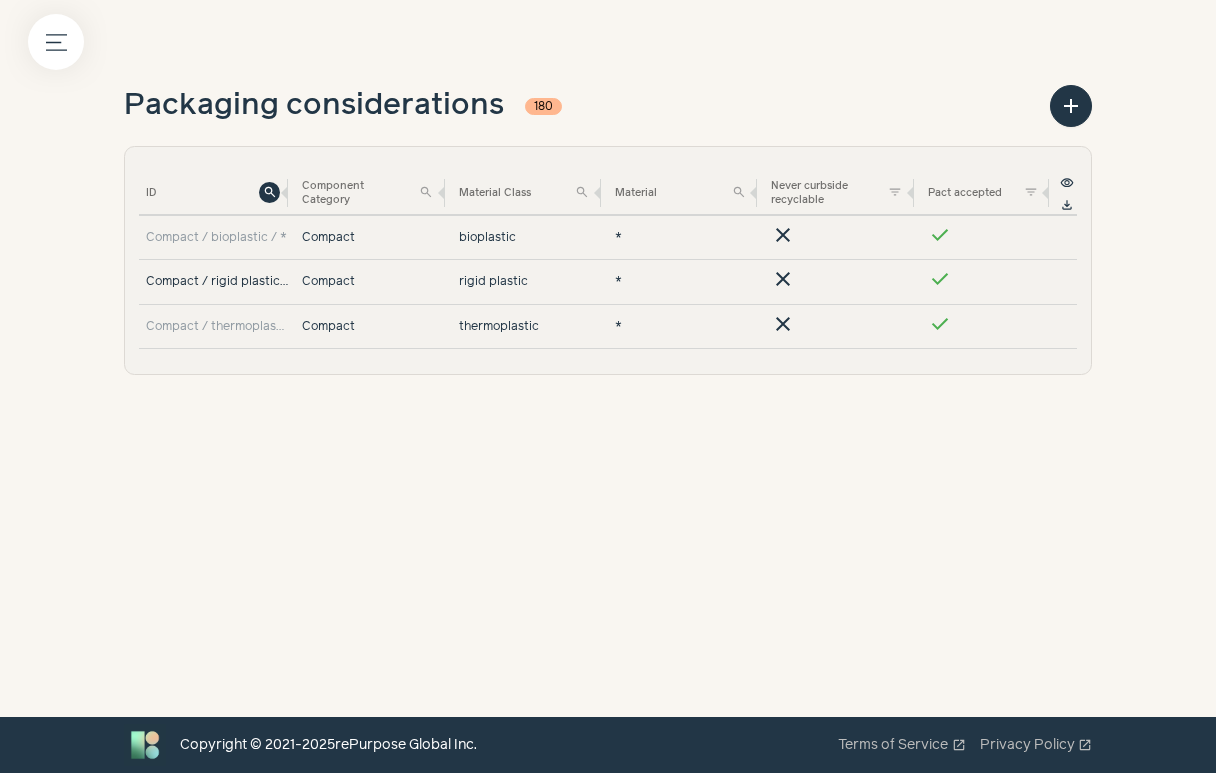 click on "Compact / rigid plastic / *" at bounding box center (217, 282) 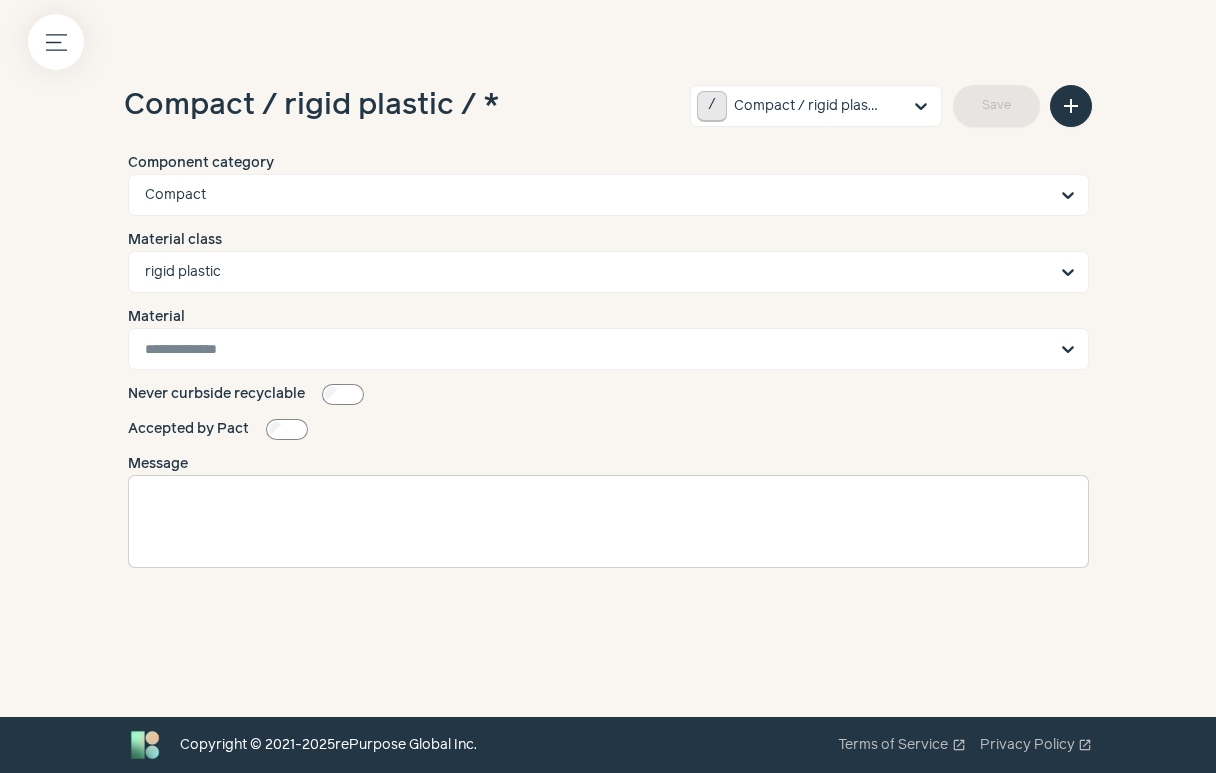 click on "Material class
rigid plastic" at bounding box center (608, 261) 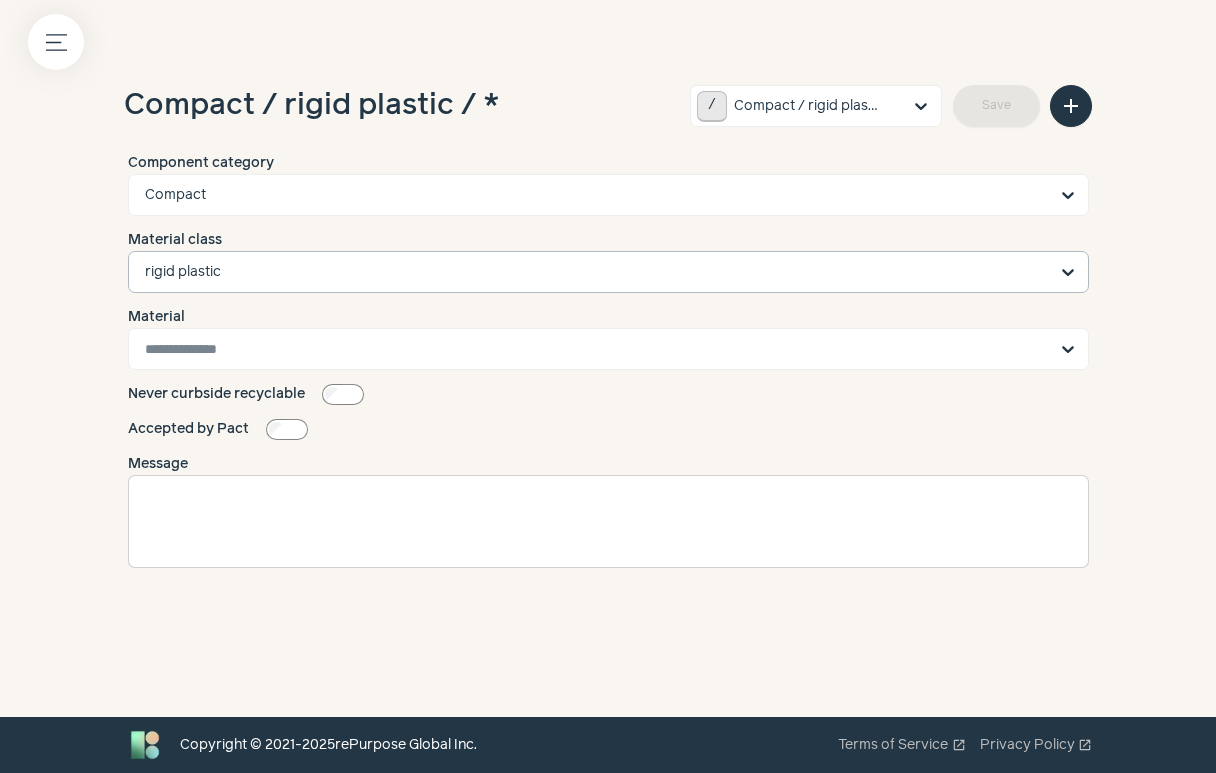 click 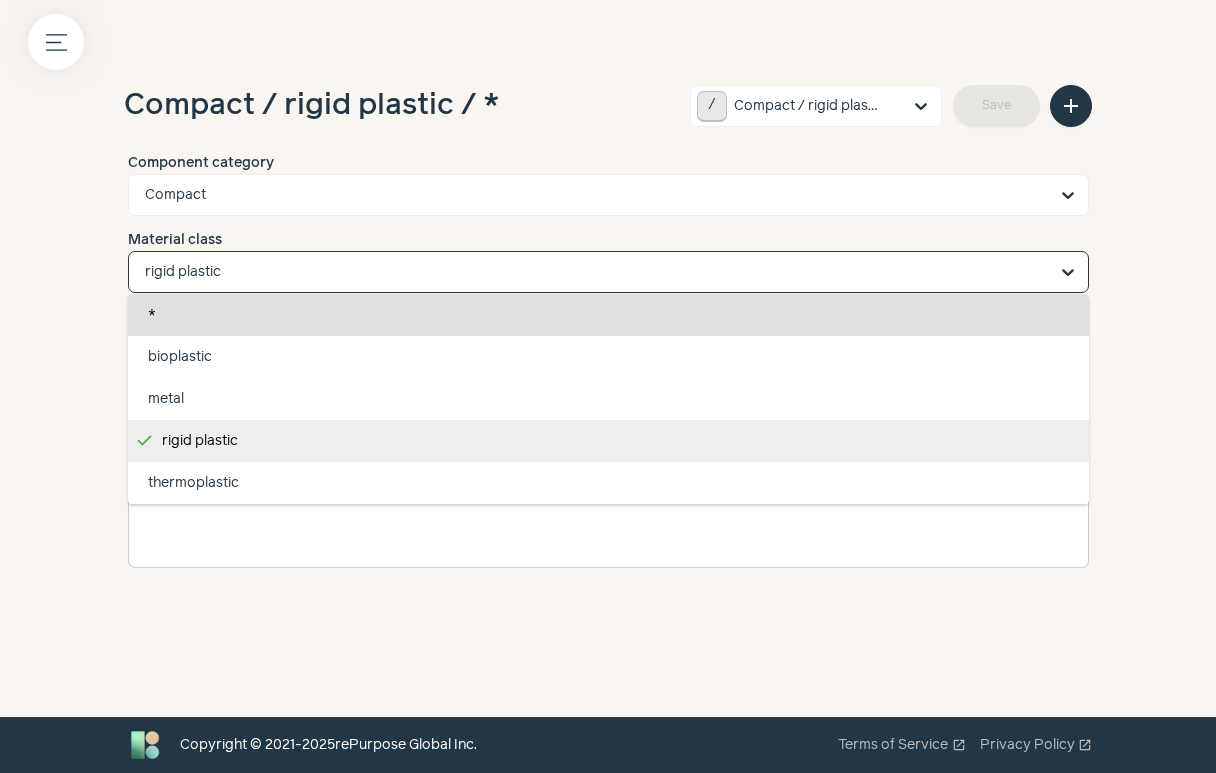 click on "*" at bounding box center (608, 315) 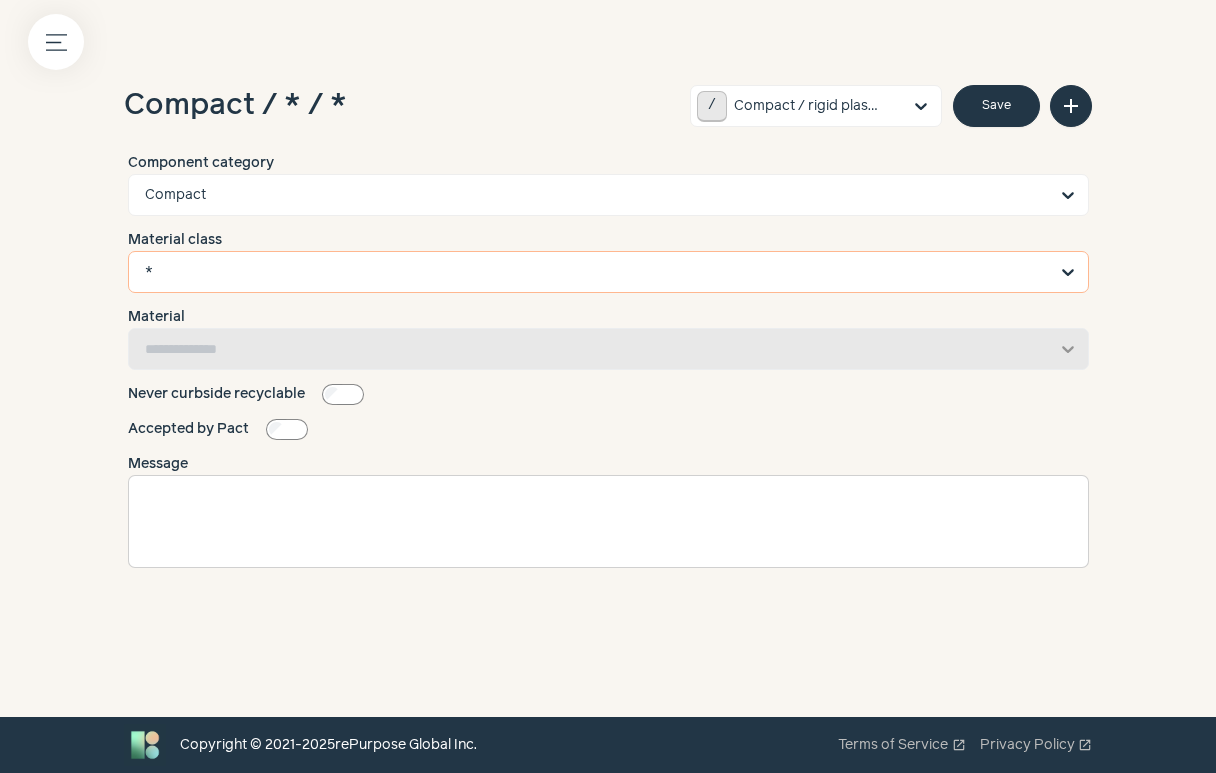 click on "Save" at bounding box center [996, 106] 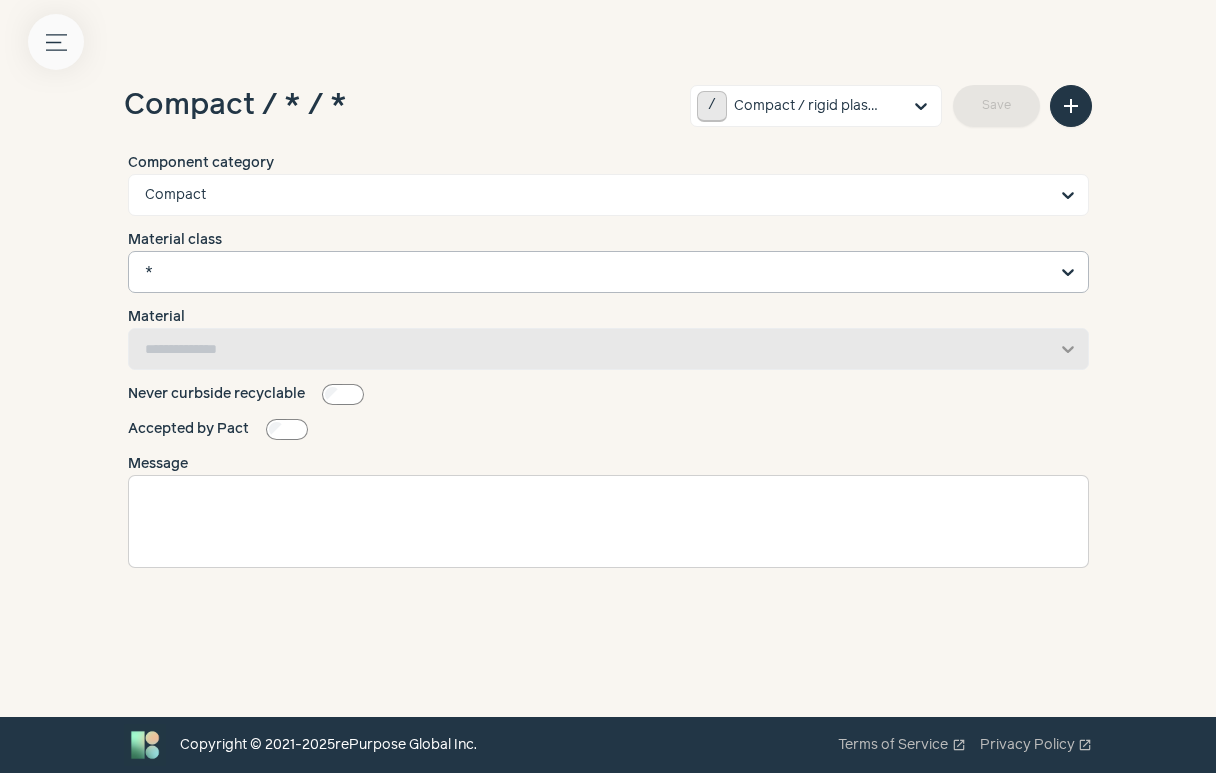 click on "Menu button" 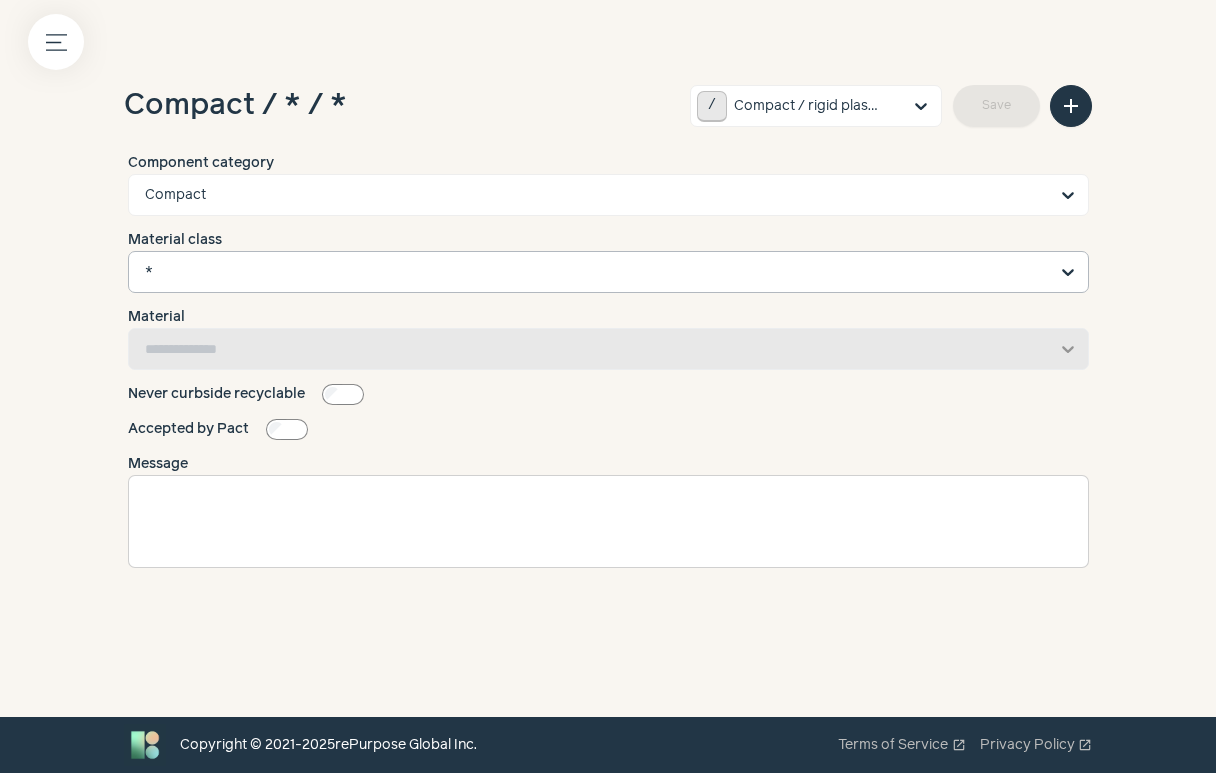 click on "Brand" 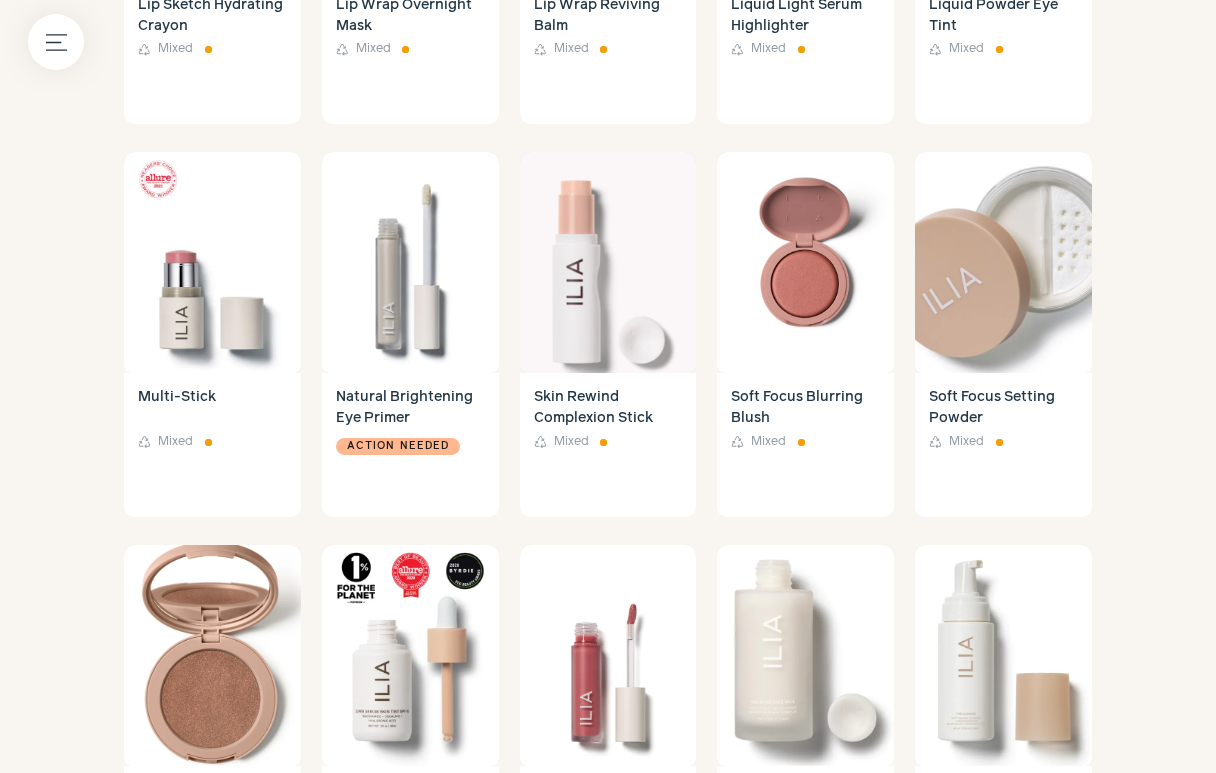 scroll, scrollTop: 2616, scrollLeft: 0, axis: vertical 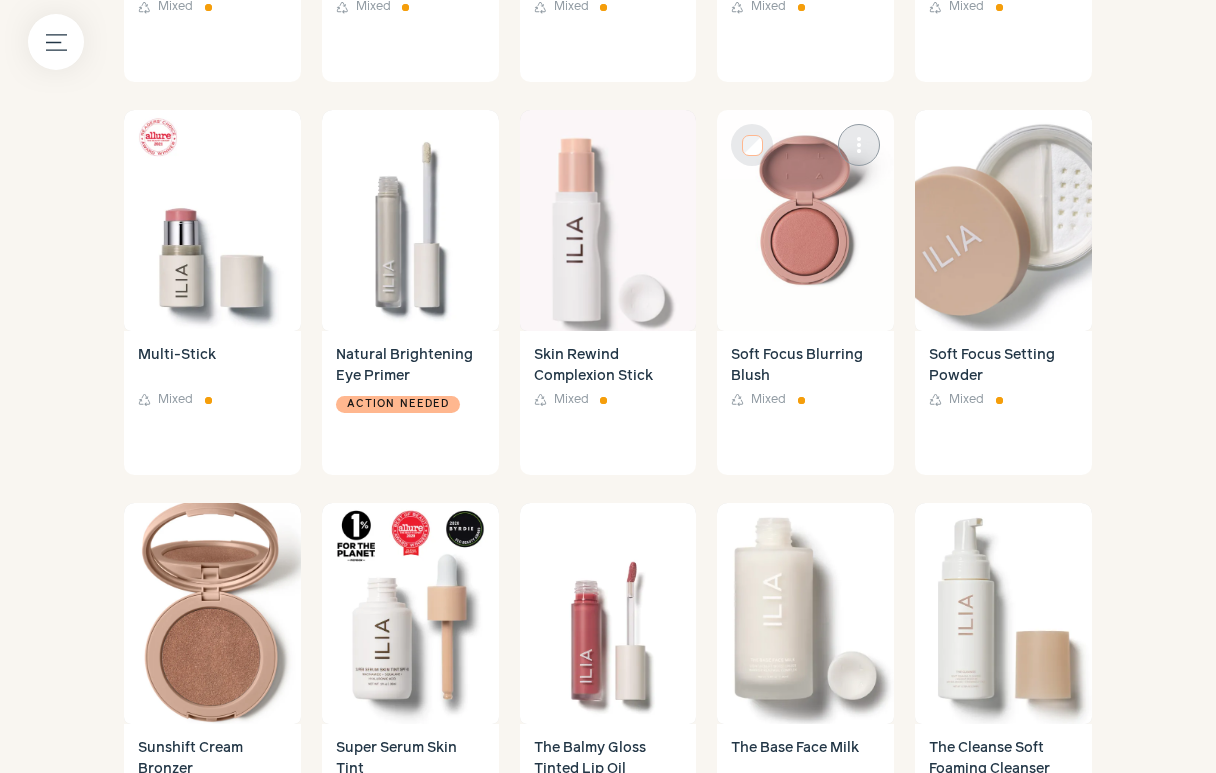 click at bounding box center [805, 220] 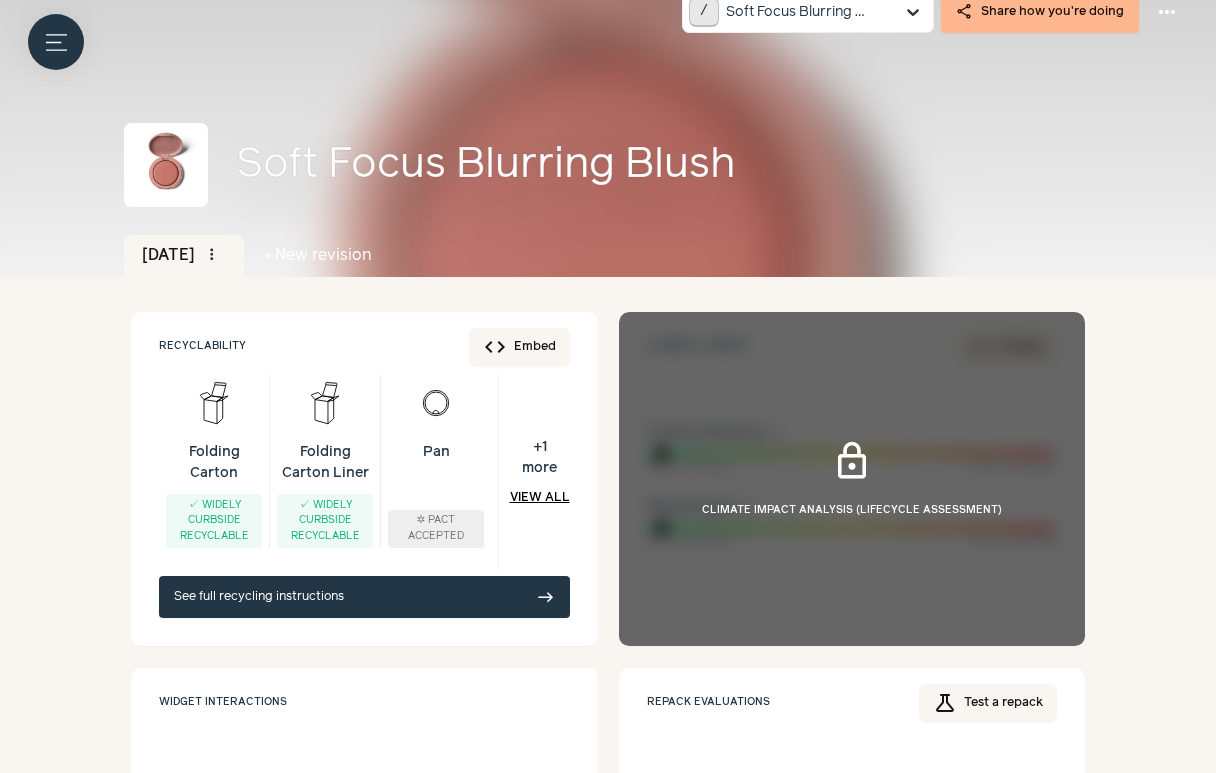 scroll, scrollTop: 0, scrollLeft: 0, axis: both 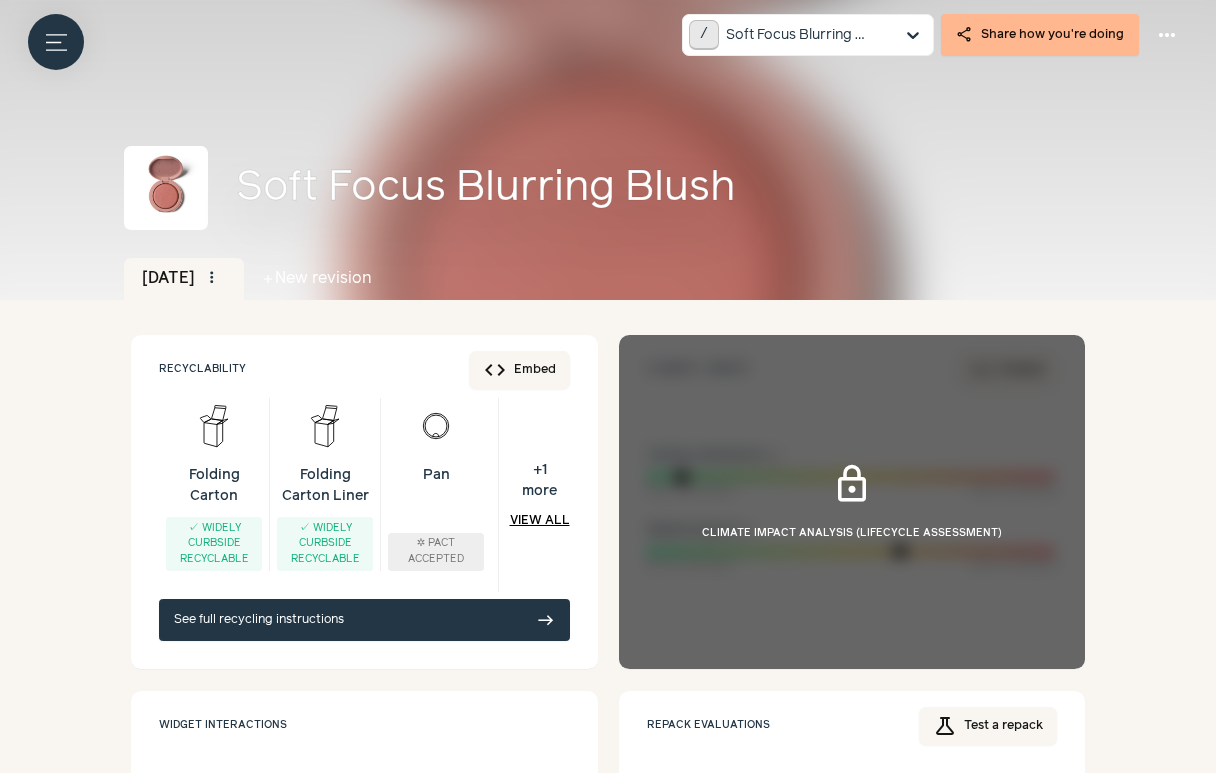 click on "See full recycling instructions   east" at bounding box center (364, 620) 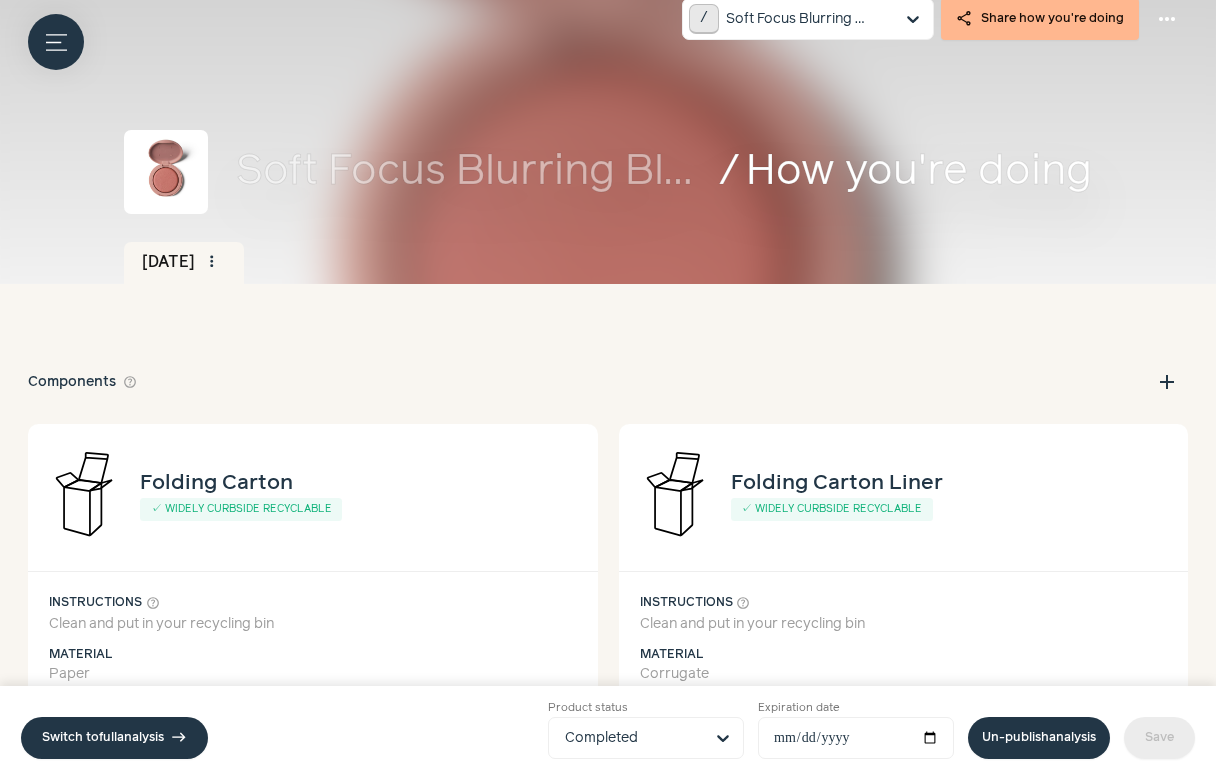 scroll, scrollTop: 0, scrollLeft: 0, axis: both 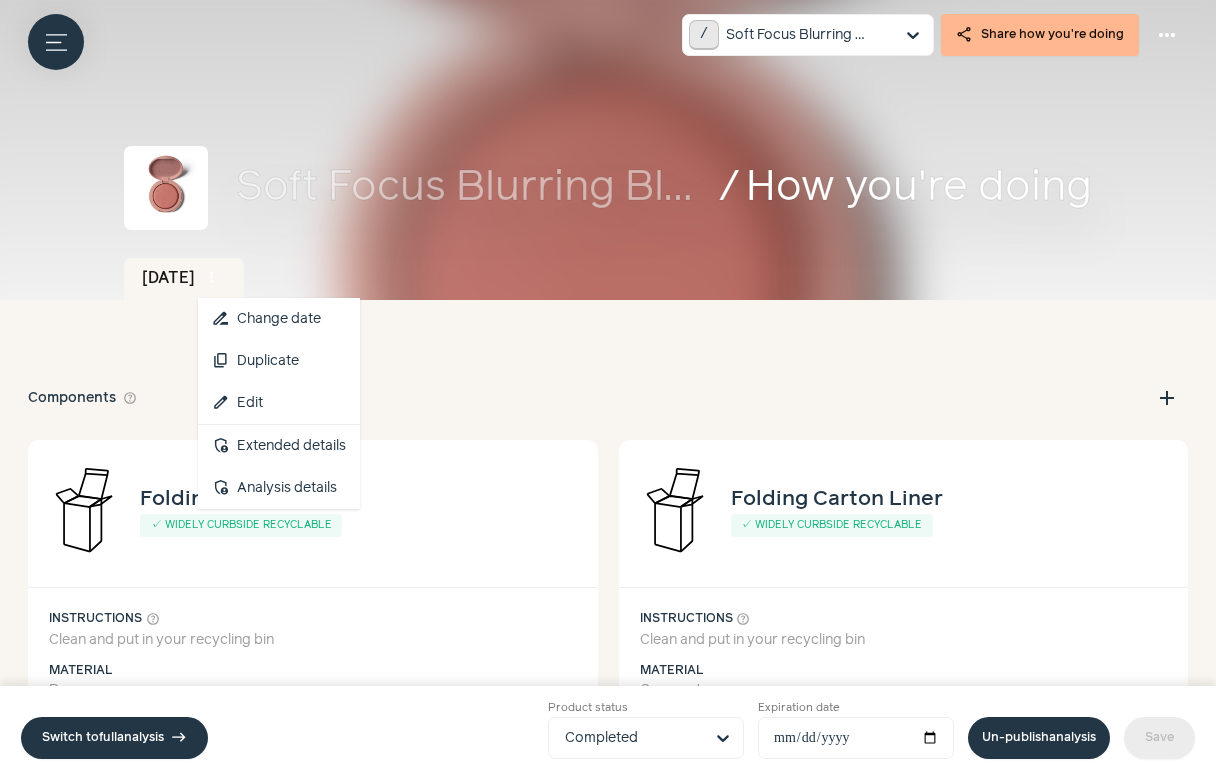 click on "more_vert" at bounding box center (212, 278) 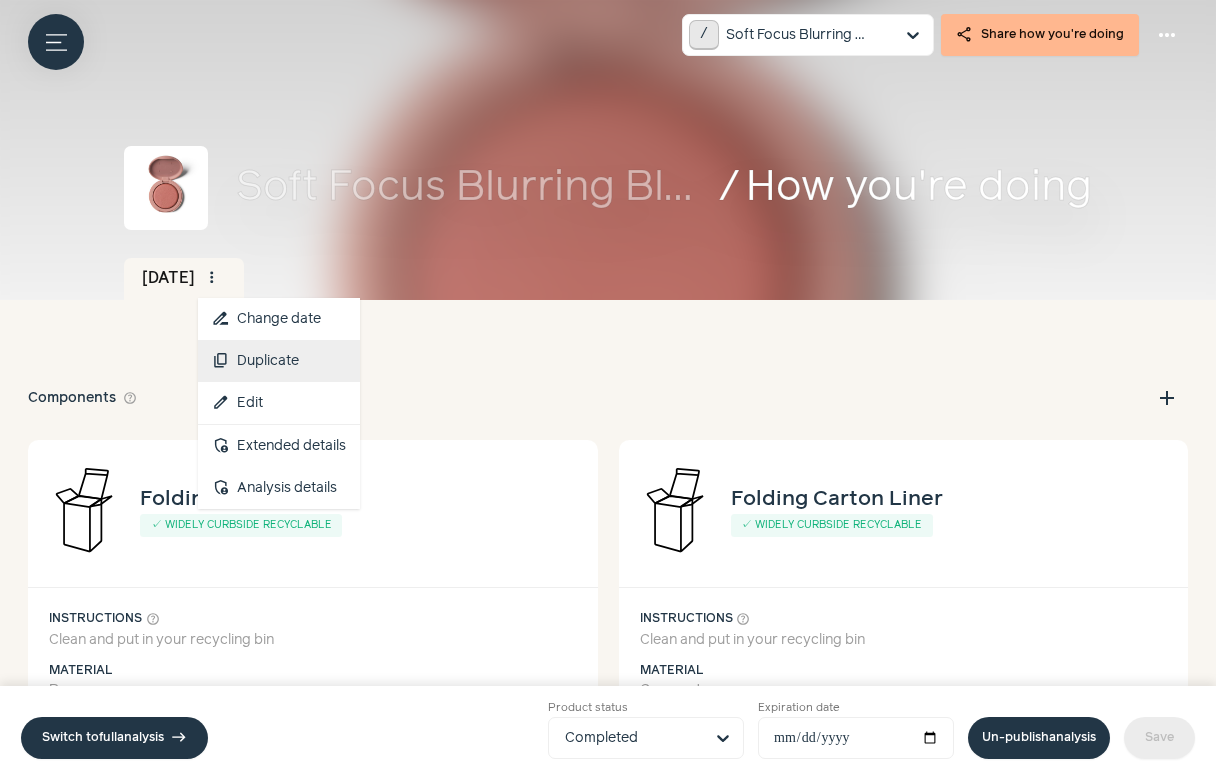 click on "content_copy   Duplicate" at bounding box center [279, 361] 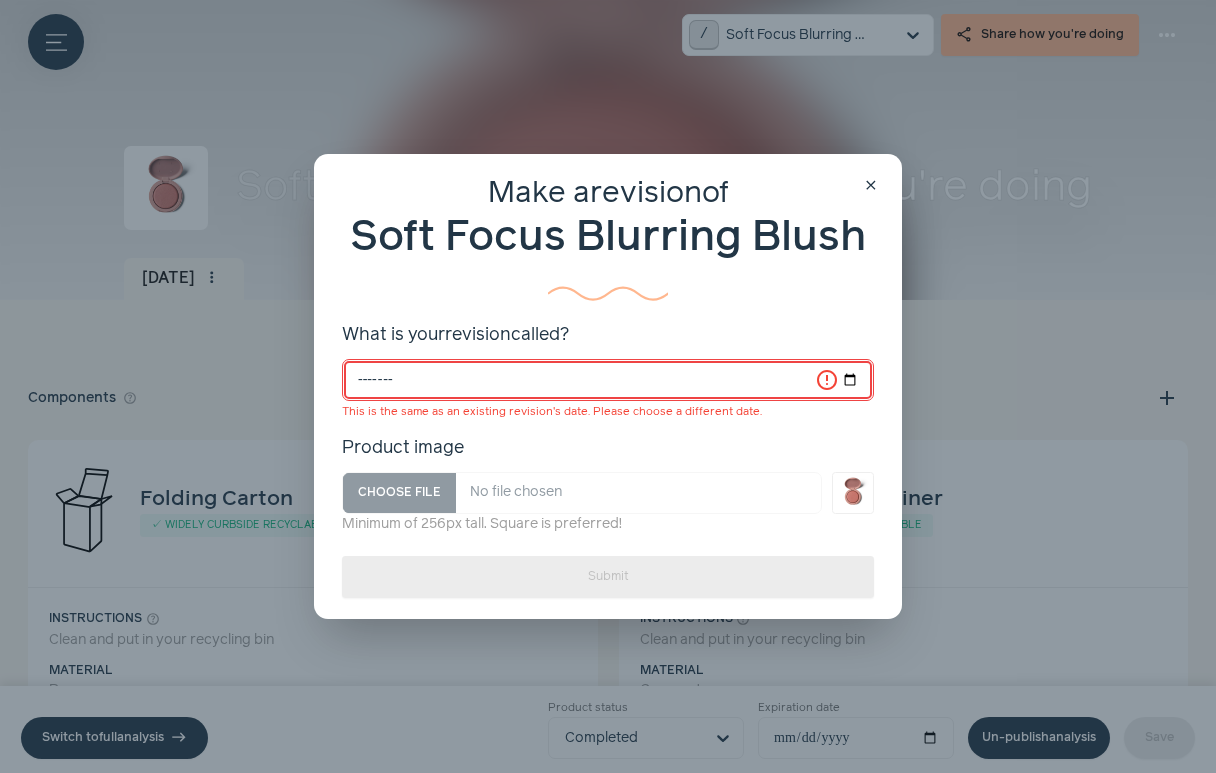 click on "*******" at bounding box center [608, 380] 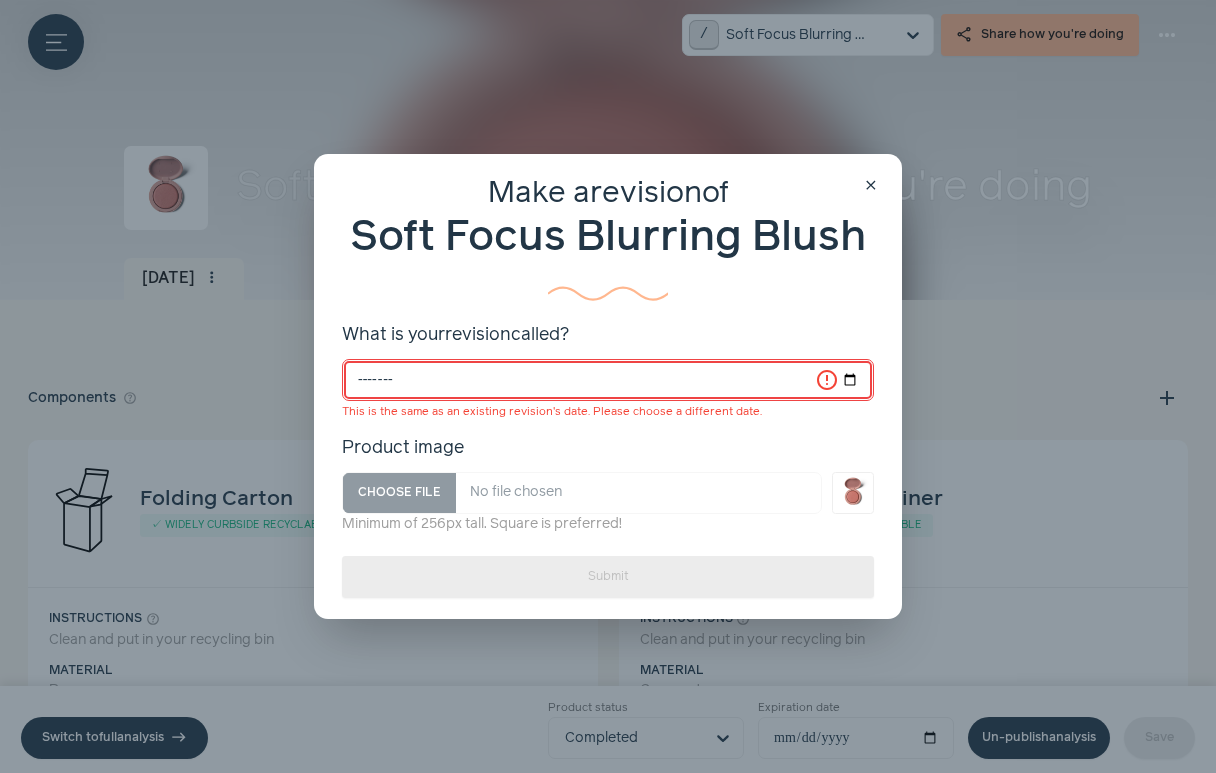 type on "*******" 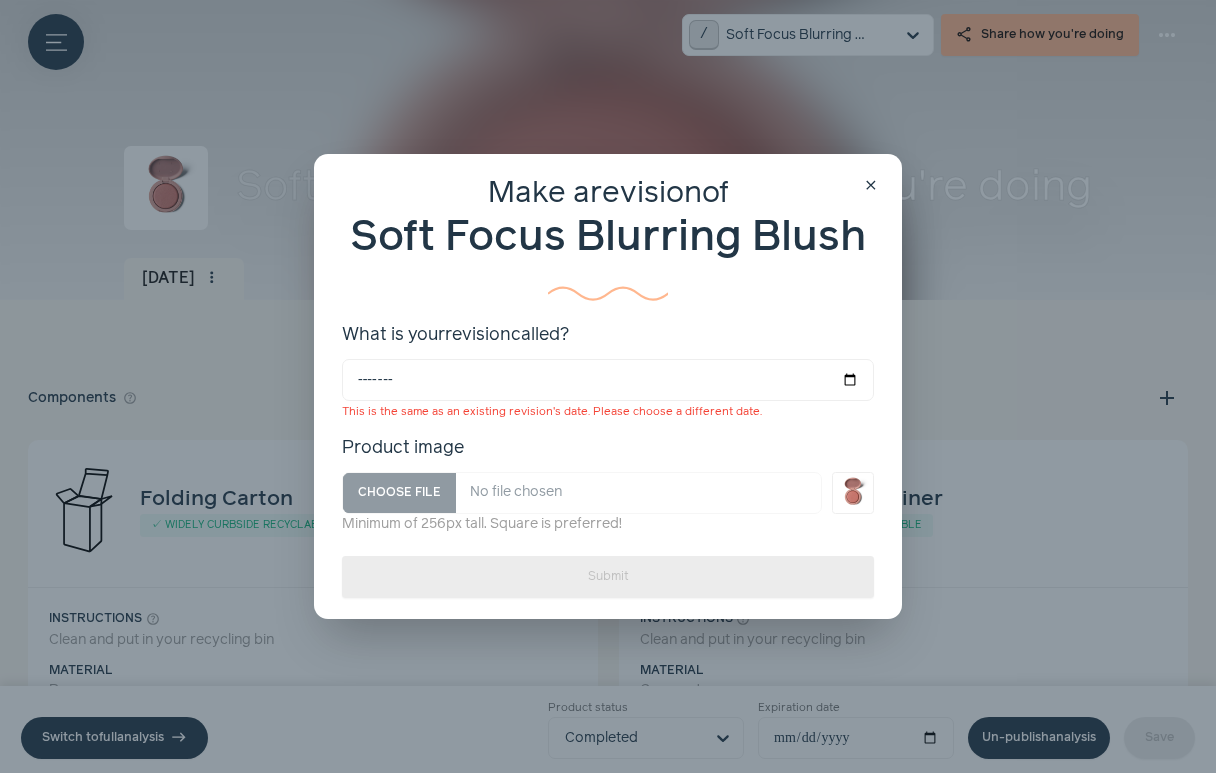 click on "Product image" at bounding box center (608, 448) 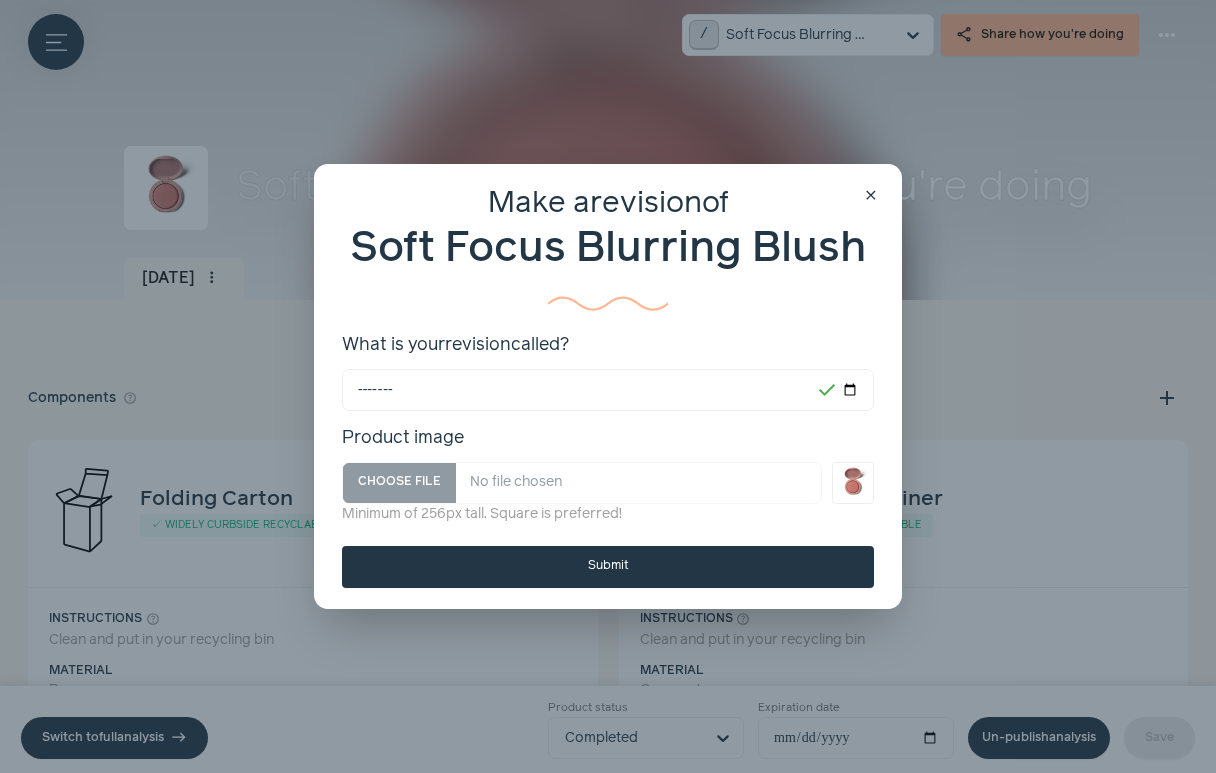 click on "Submit" at bounding box center (608, 567) 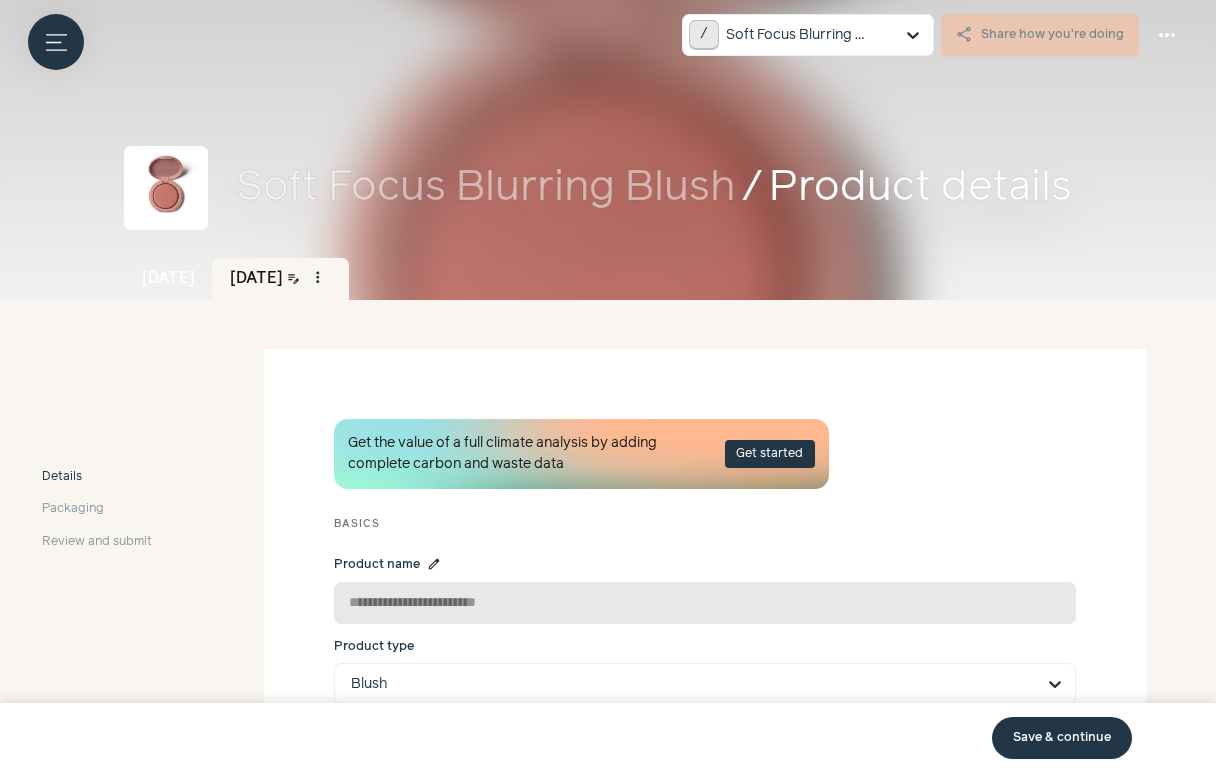 scroll, scrollTop: 0, scrollLeft: 0, axis: both 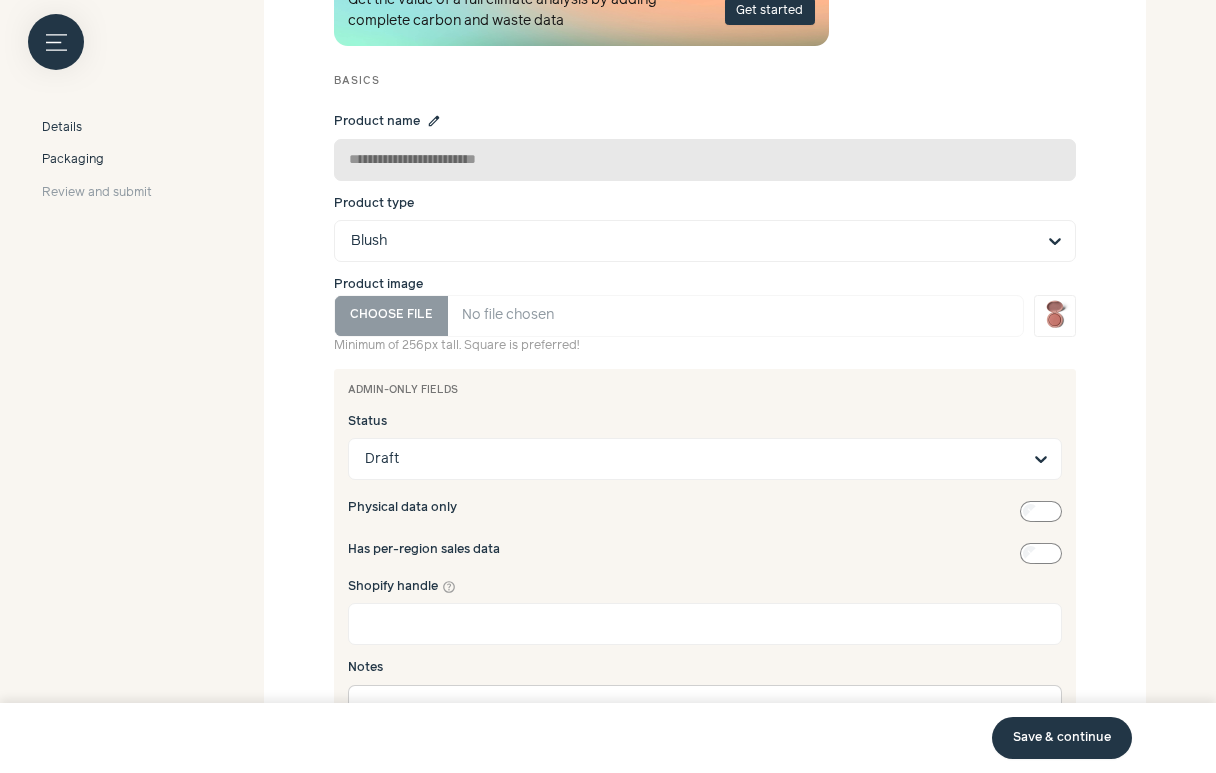 click on "Packaging" 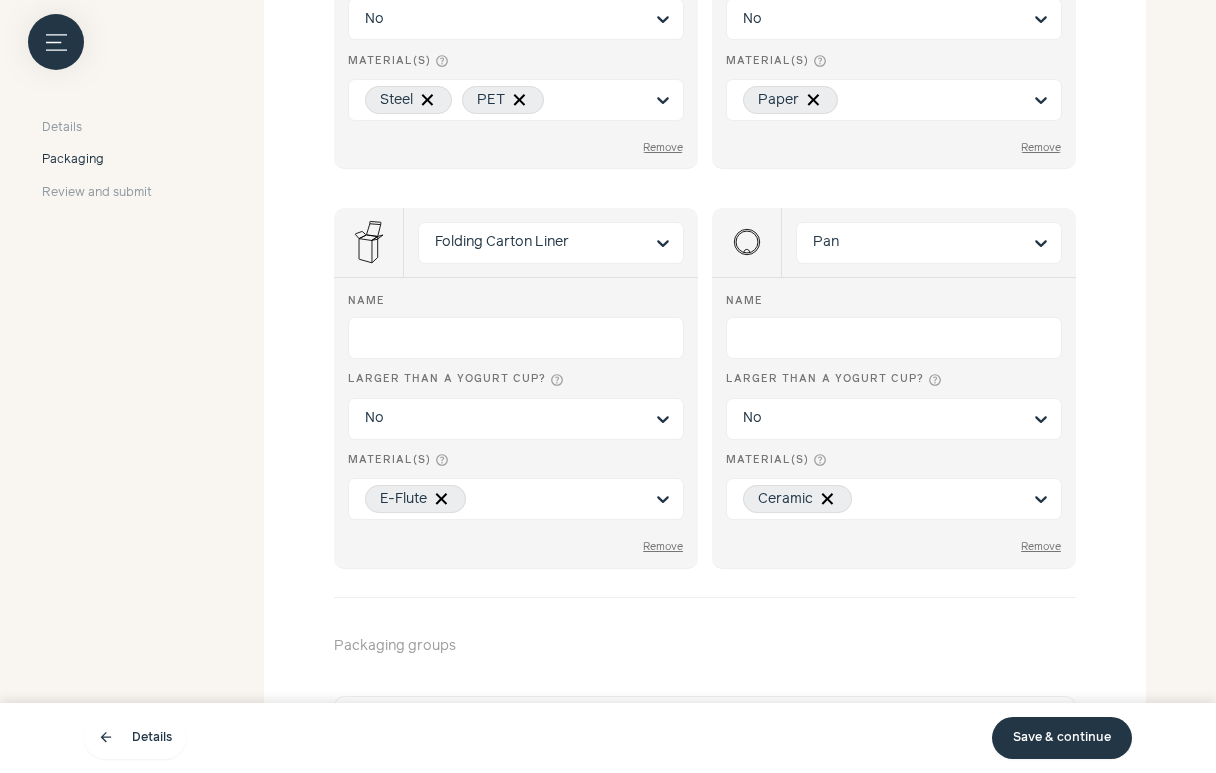scroll, scrollTop: 1035, scrollLeft: 0, axis: vertical 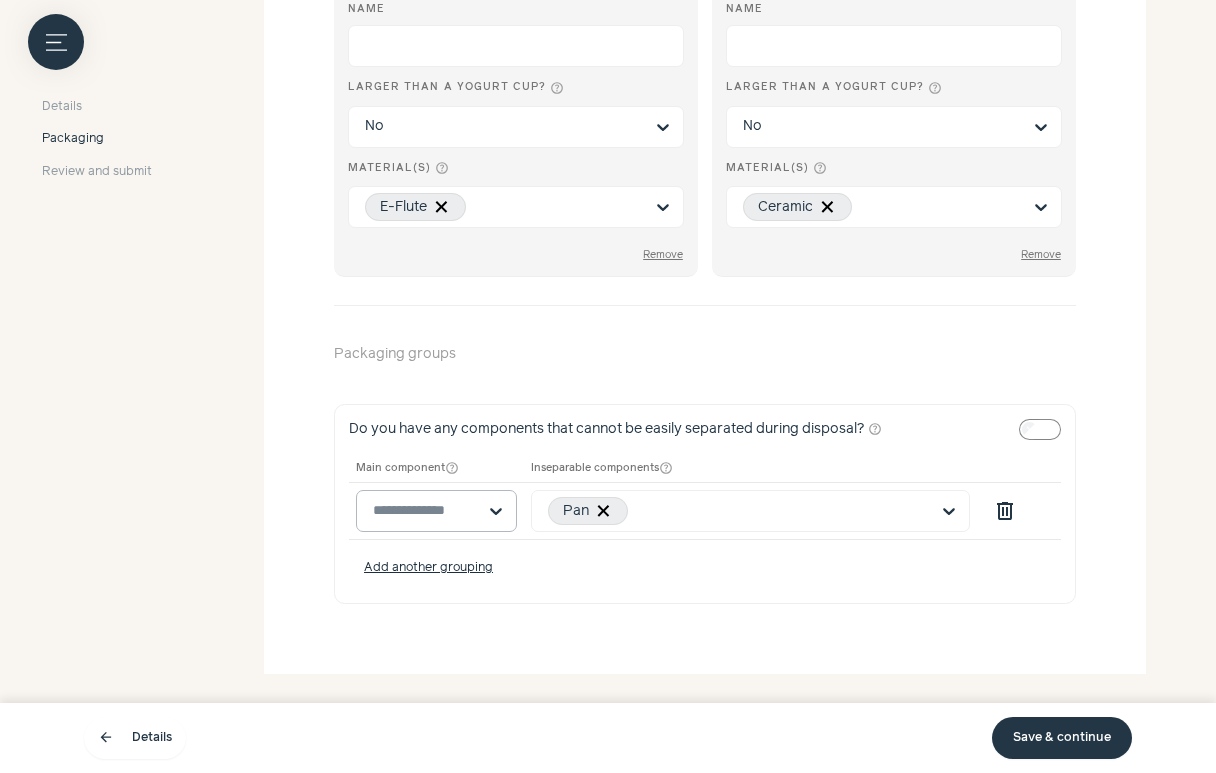 click at bounding box center (496, 511) 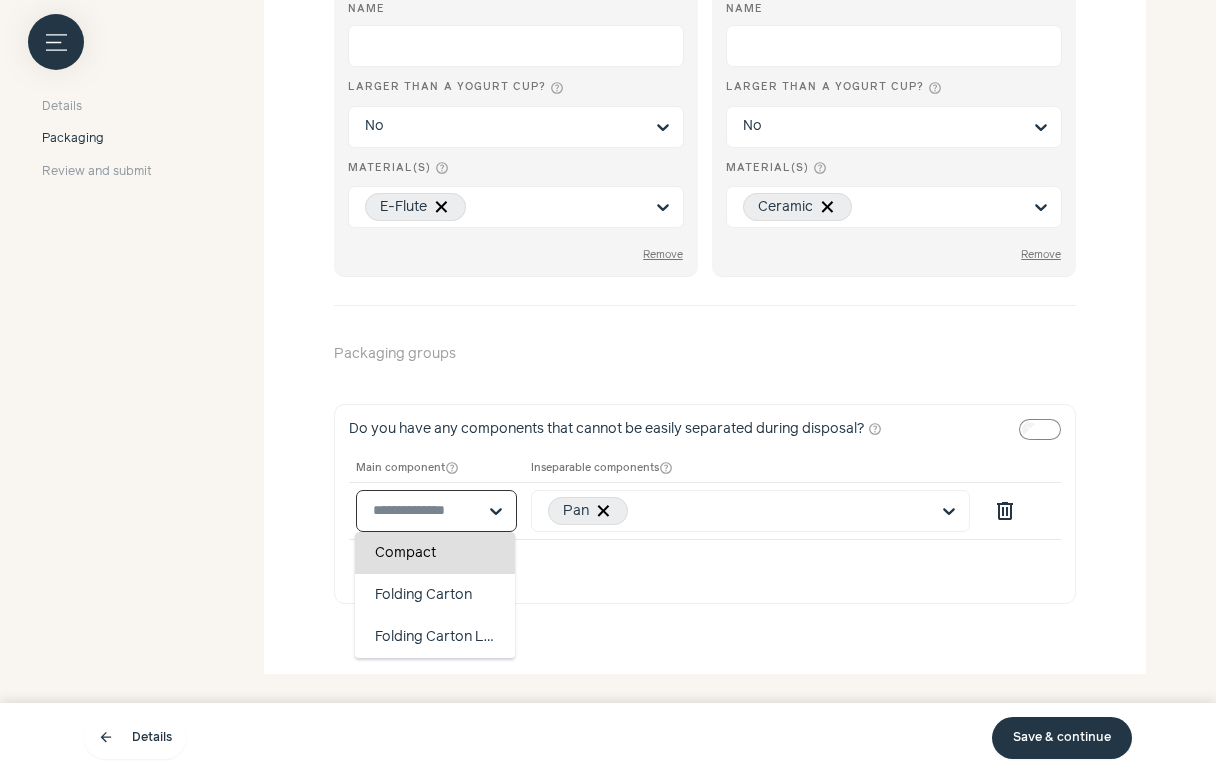 click on "Compact" at bounding box center [435, 553] 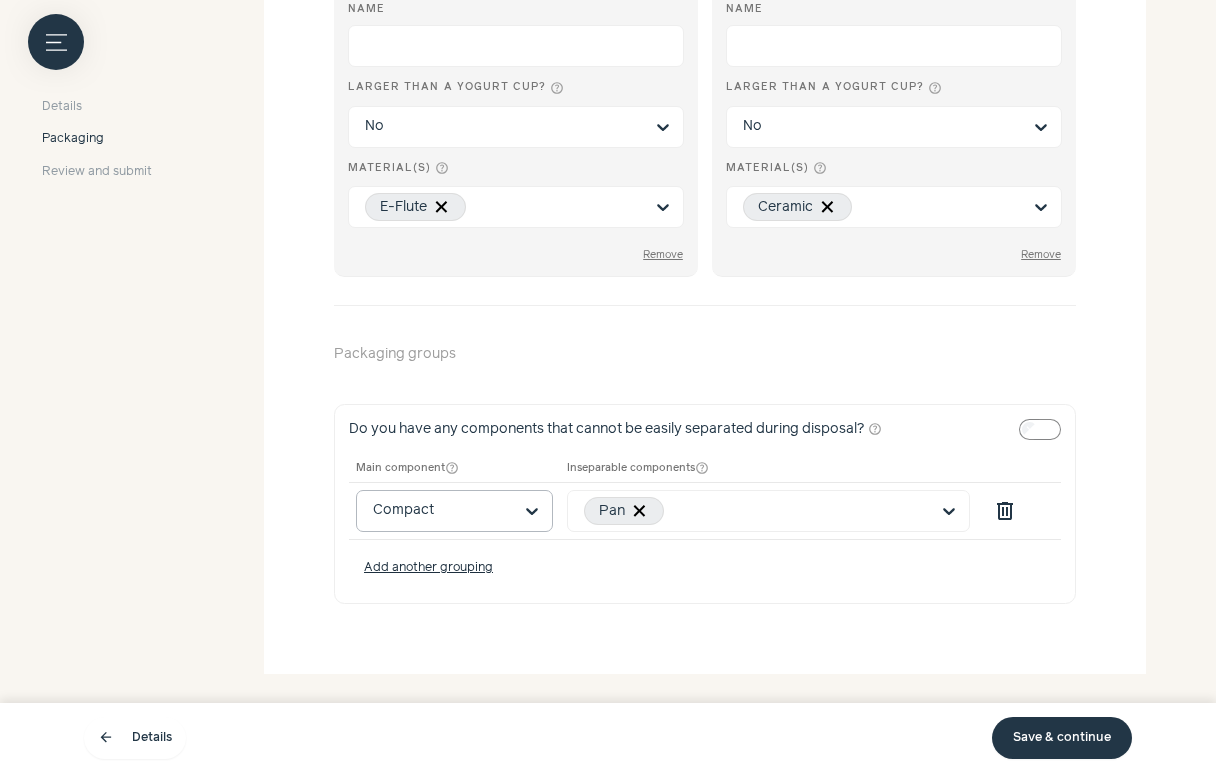 click on "Save & continue" at bounding box center (1062, 738) 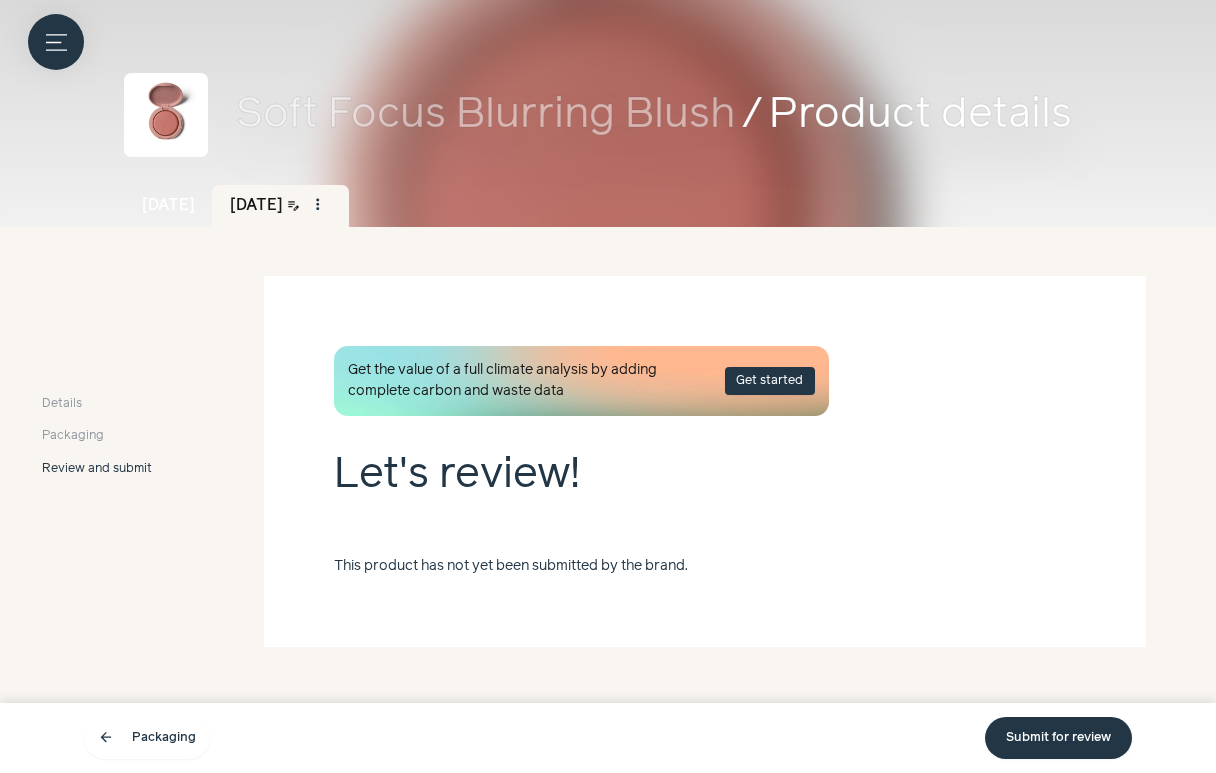 scroll, scrollTop: 73, scrollLeft: 0, axis: vertical 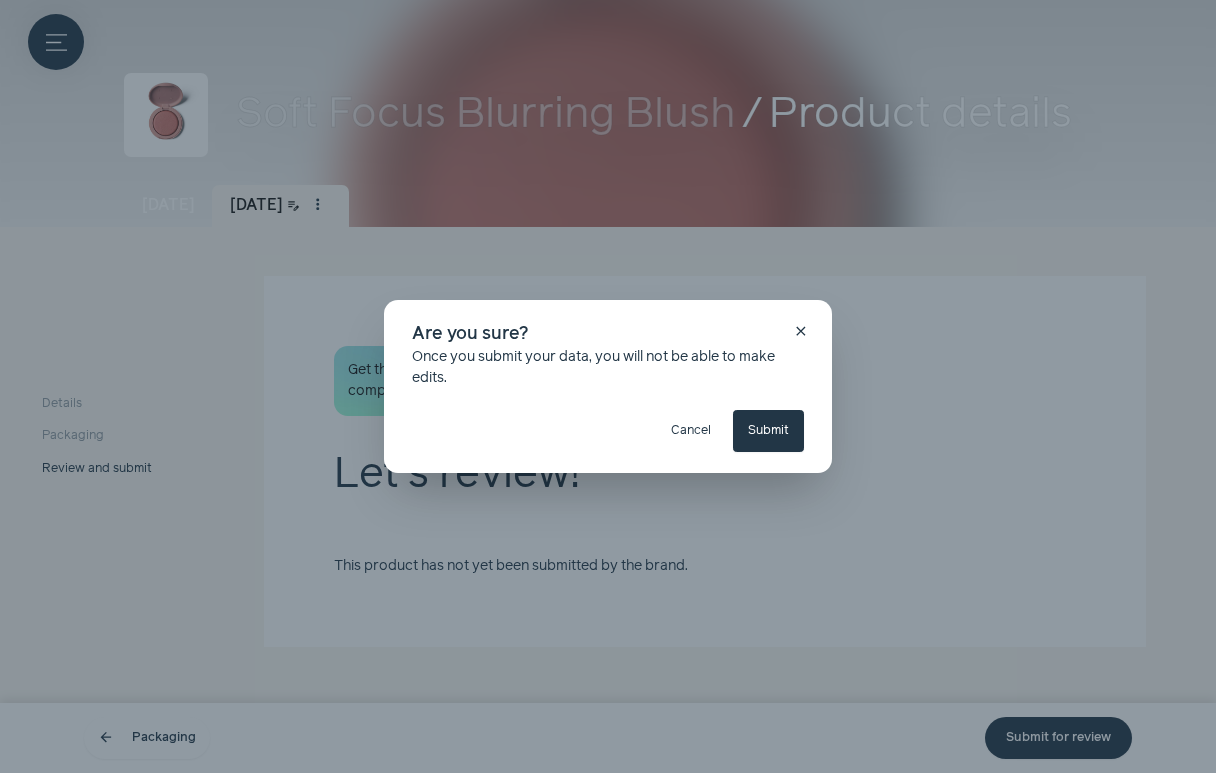 click on "Submit" at bounding box center (768, 431) 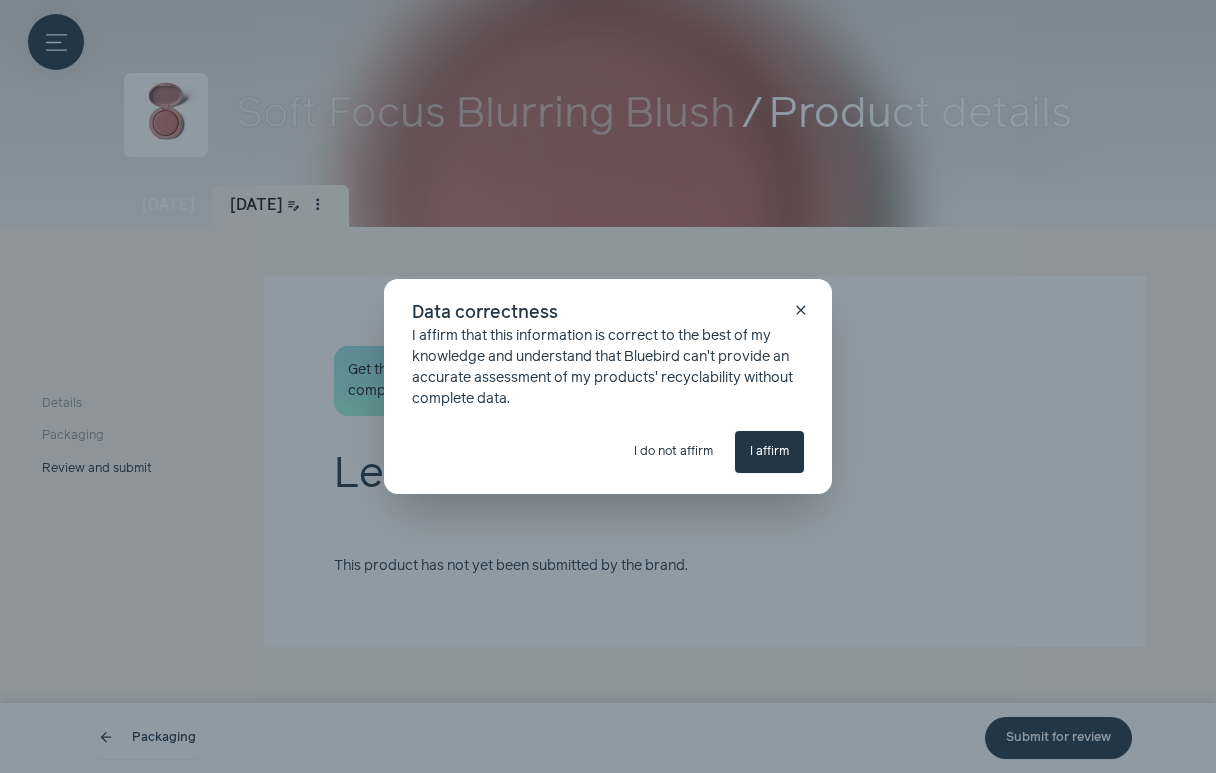 click on "I affirm" at bounding box center (769, 452) 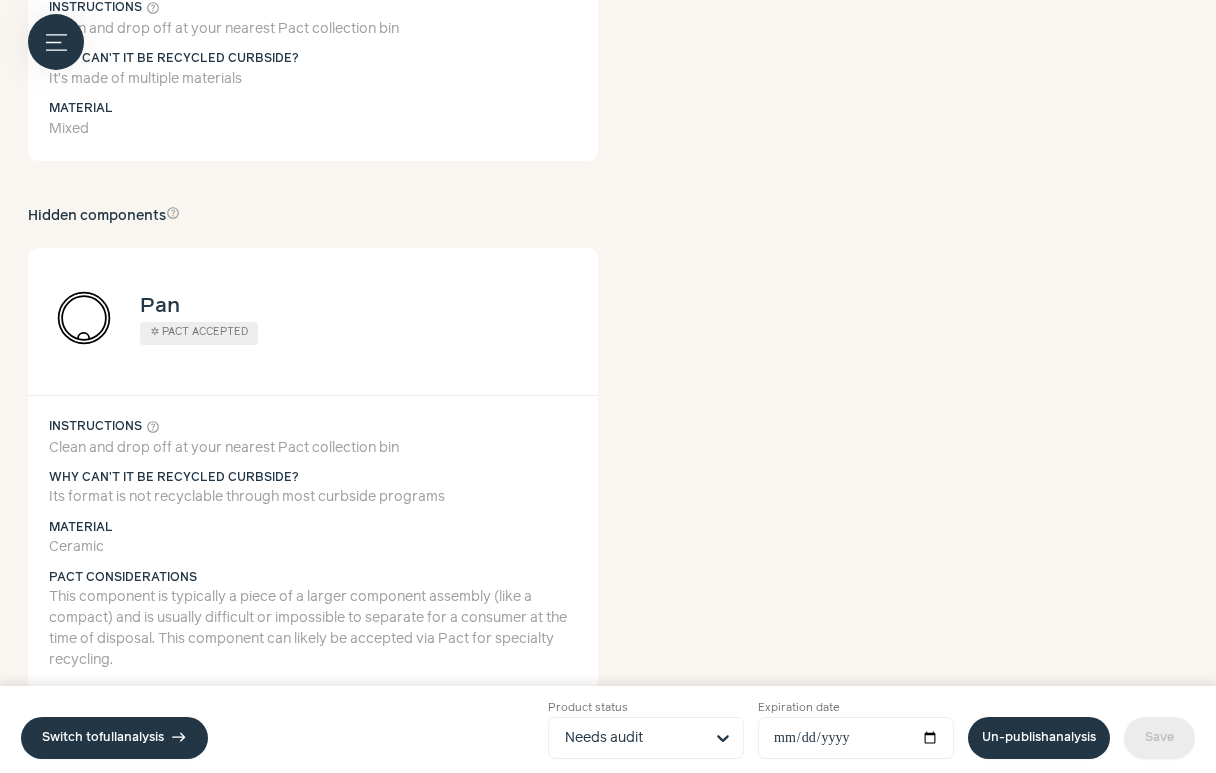 scroll, scrollTop: 1253, scrollLeft: 0, axis: vertical 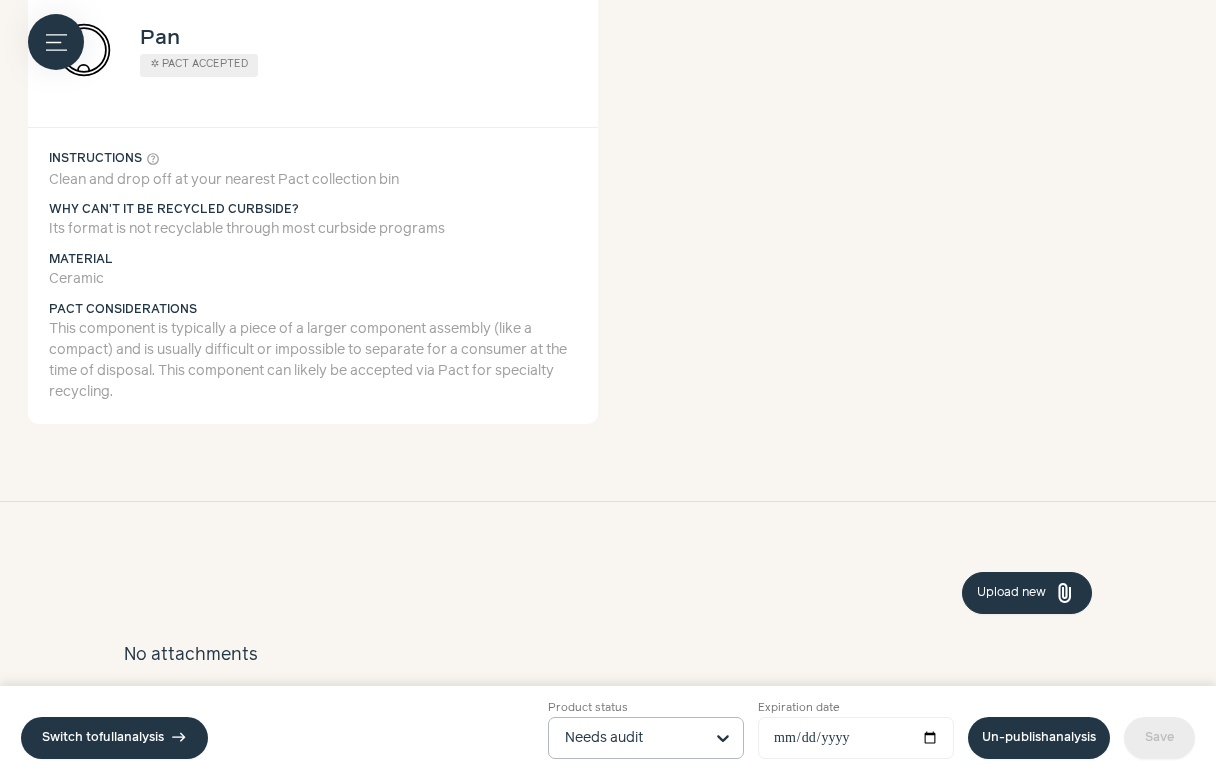 click on "Product status         Needs audit" 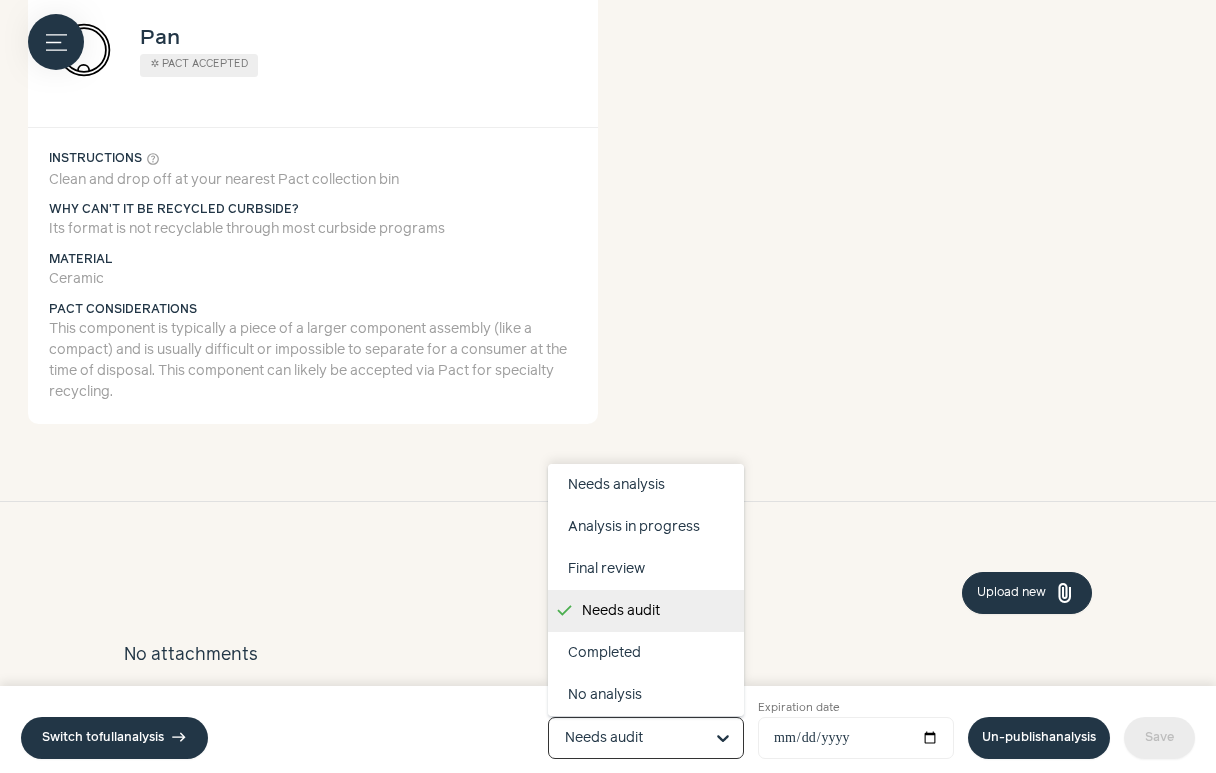 scroll, scrollTop: 126, scrollLeft: 0, axis: vertical 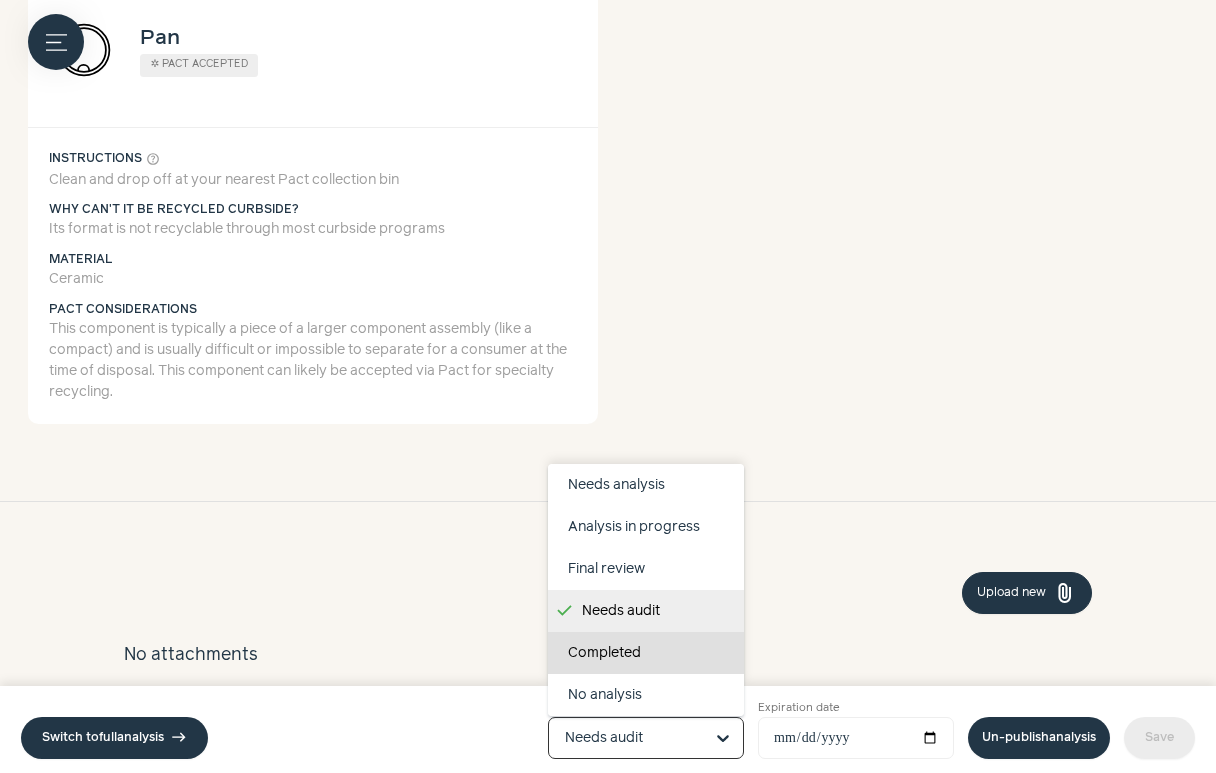 click on "Completed" at bounding box center [646, 653] 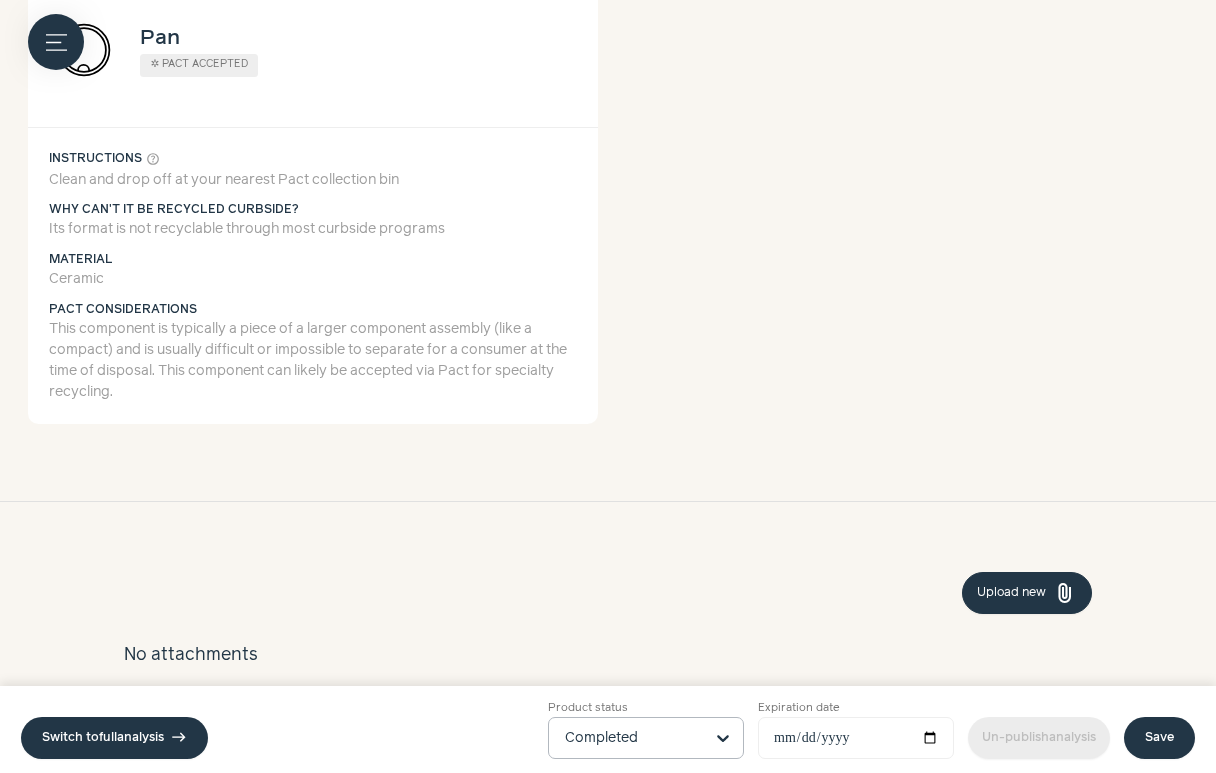 click on "Save" at bounding box center (1159, 738) 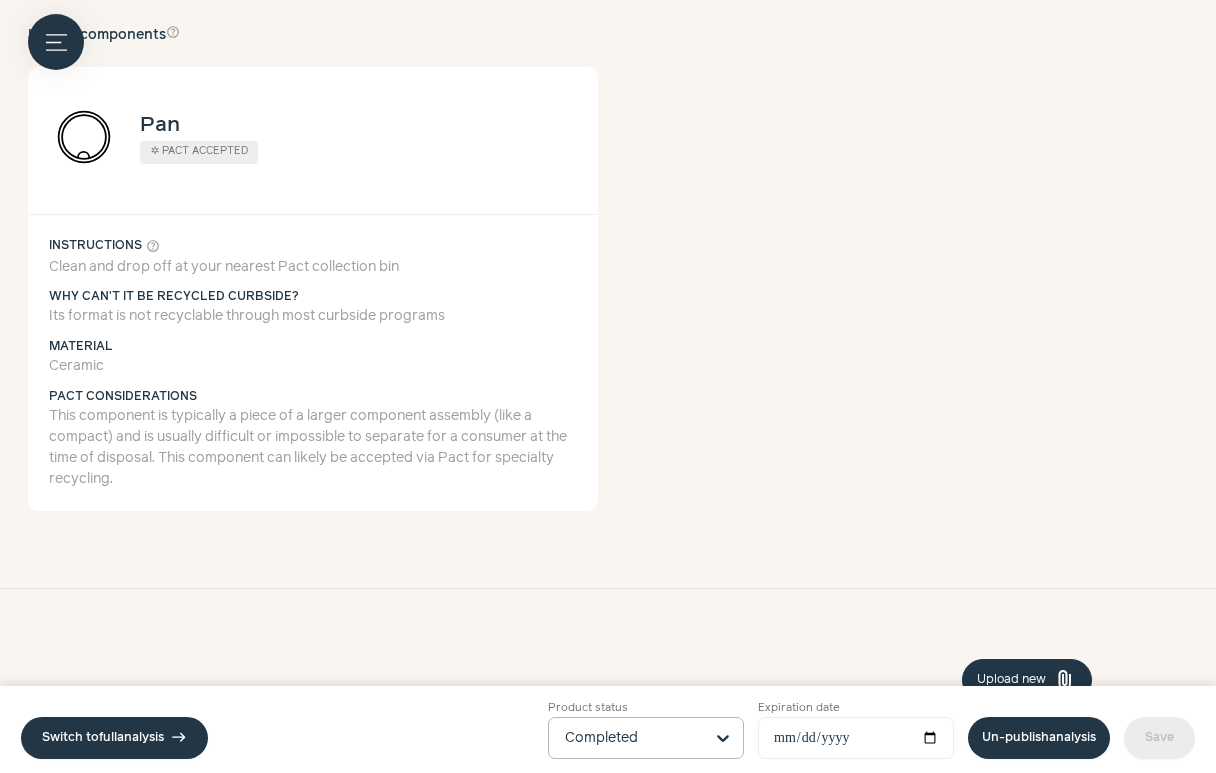 scroll, scrollTop: 1165, scrollLeft: 0, axis: vertical 